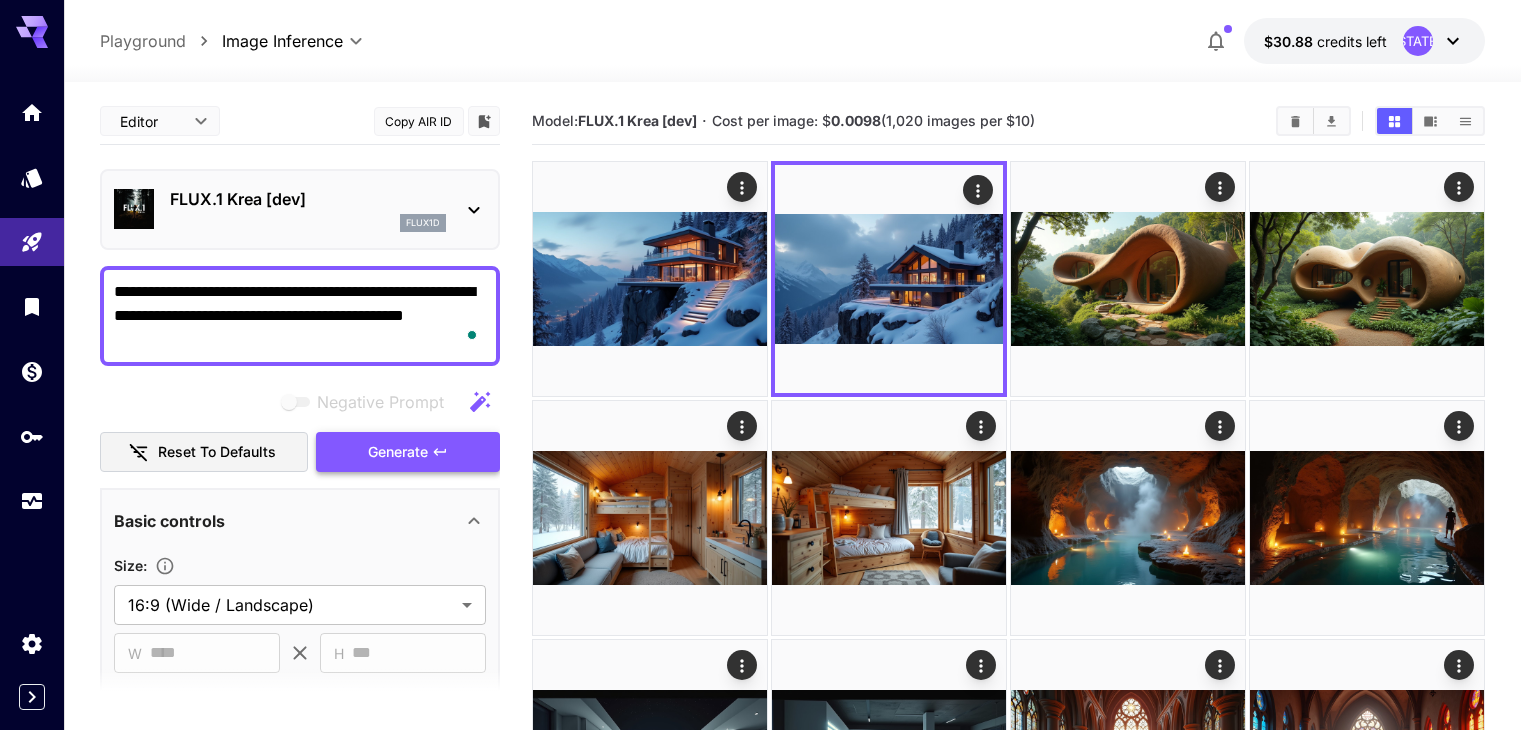 scroll, scrollTop: 0, scrollLeft: 0, axis: both 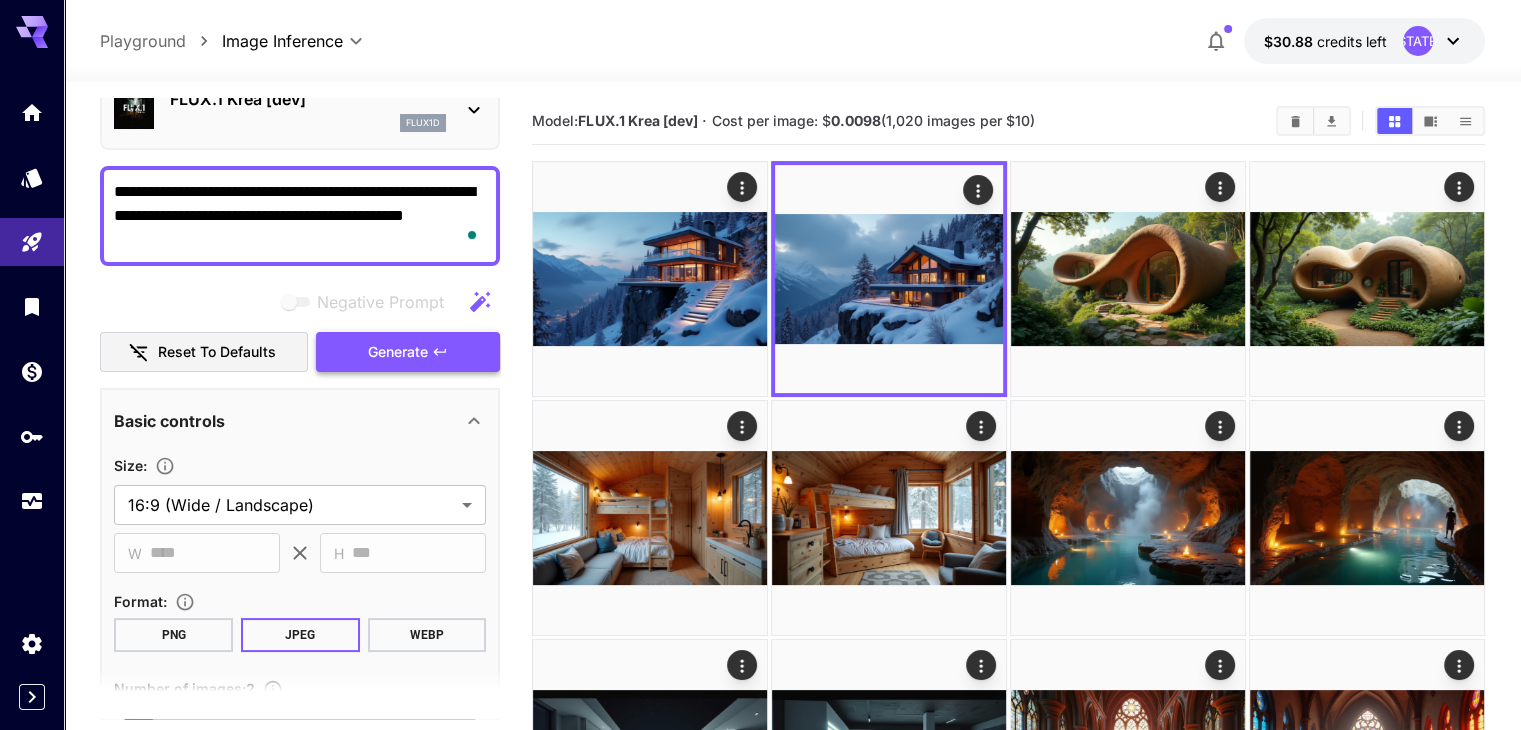 click on "Generate" at bounding box center [398, 352] 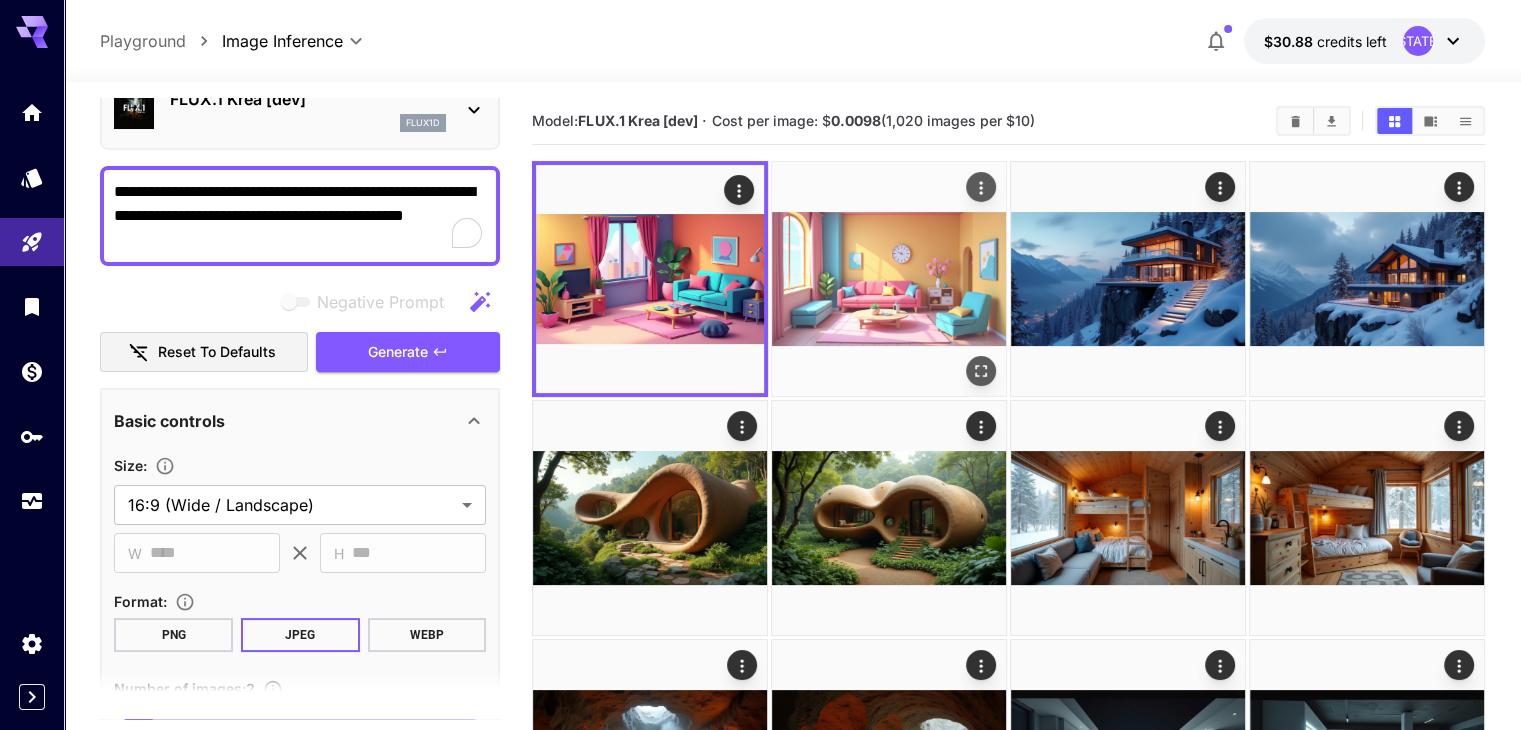 click 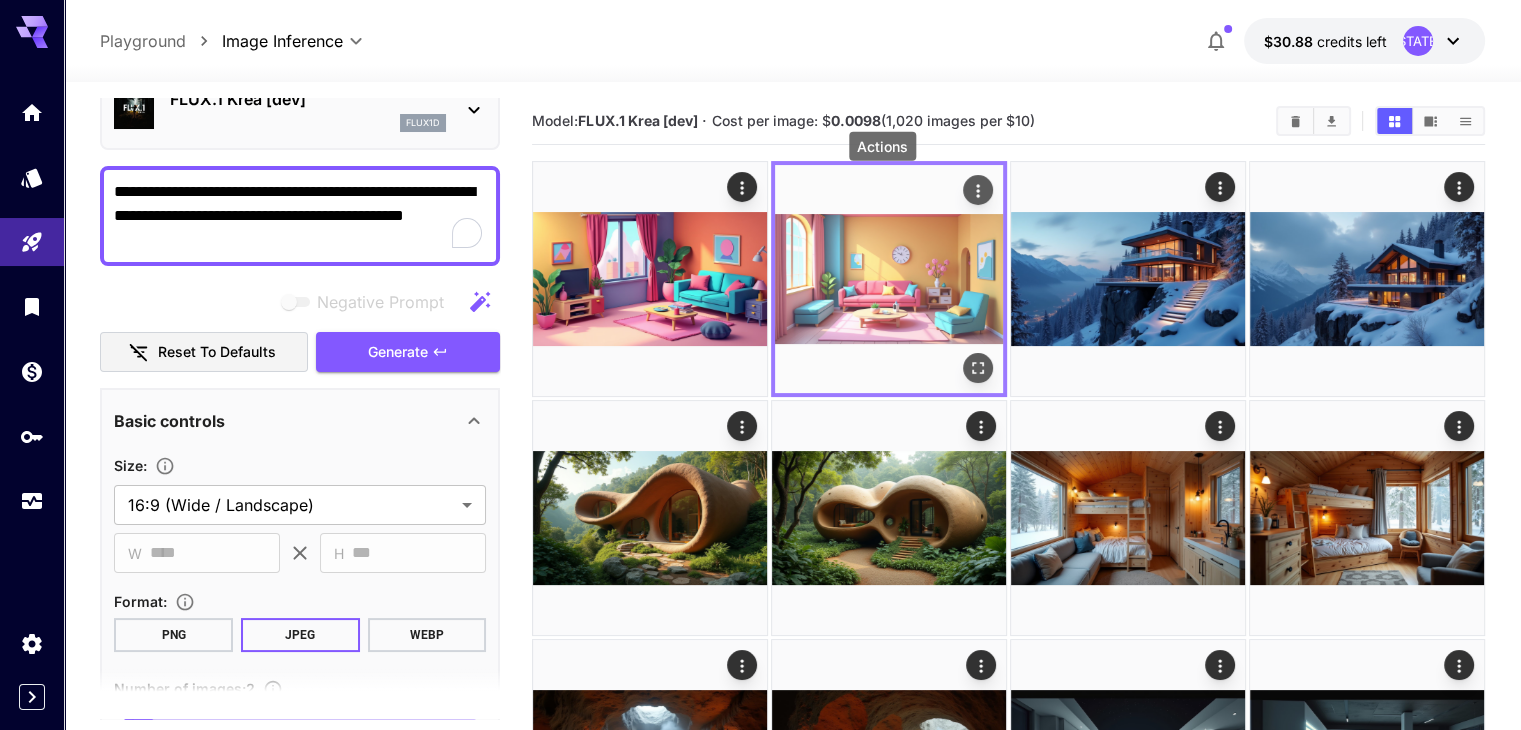 click 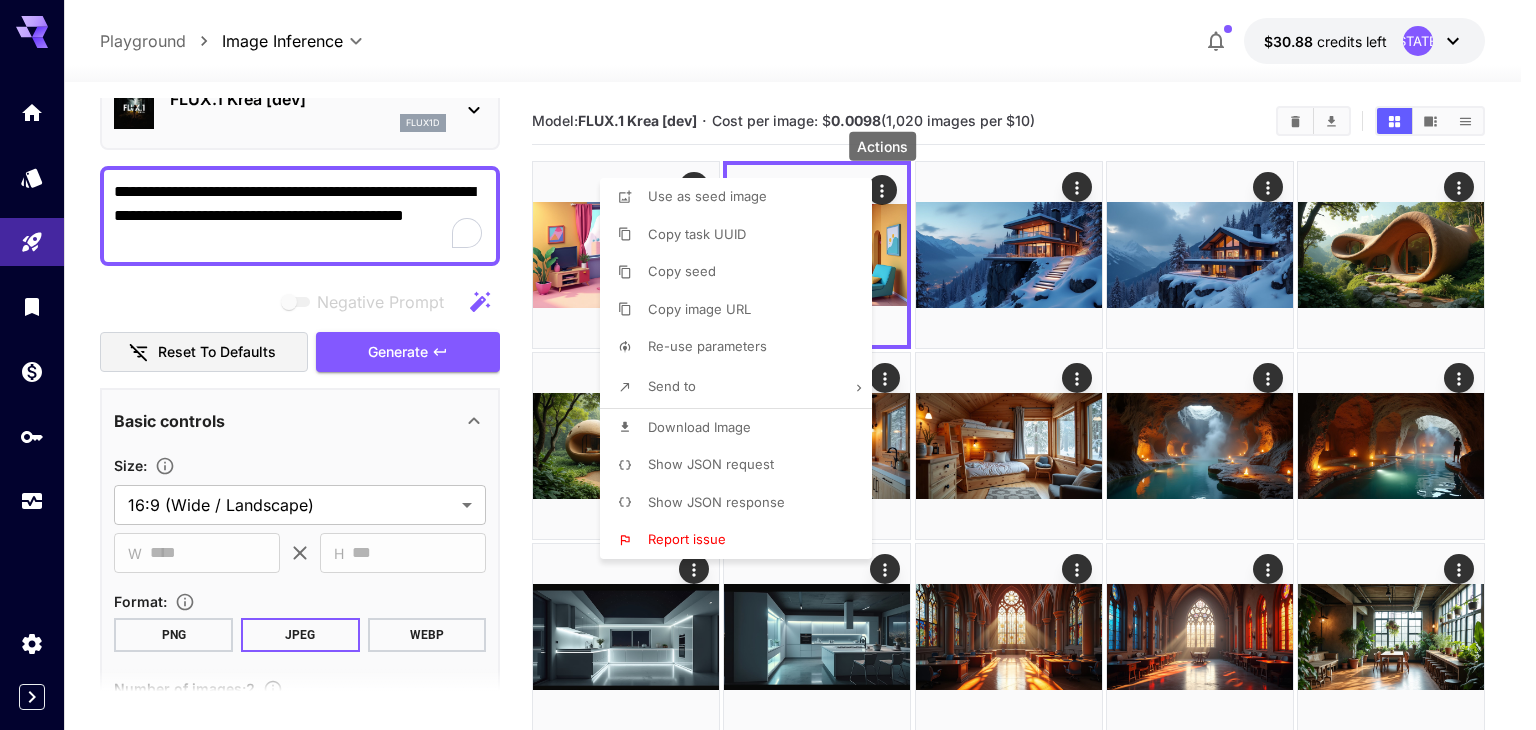 click on "Download Image" at bounding box center [699, 427] 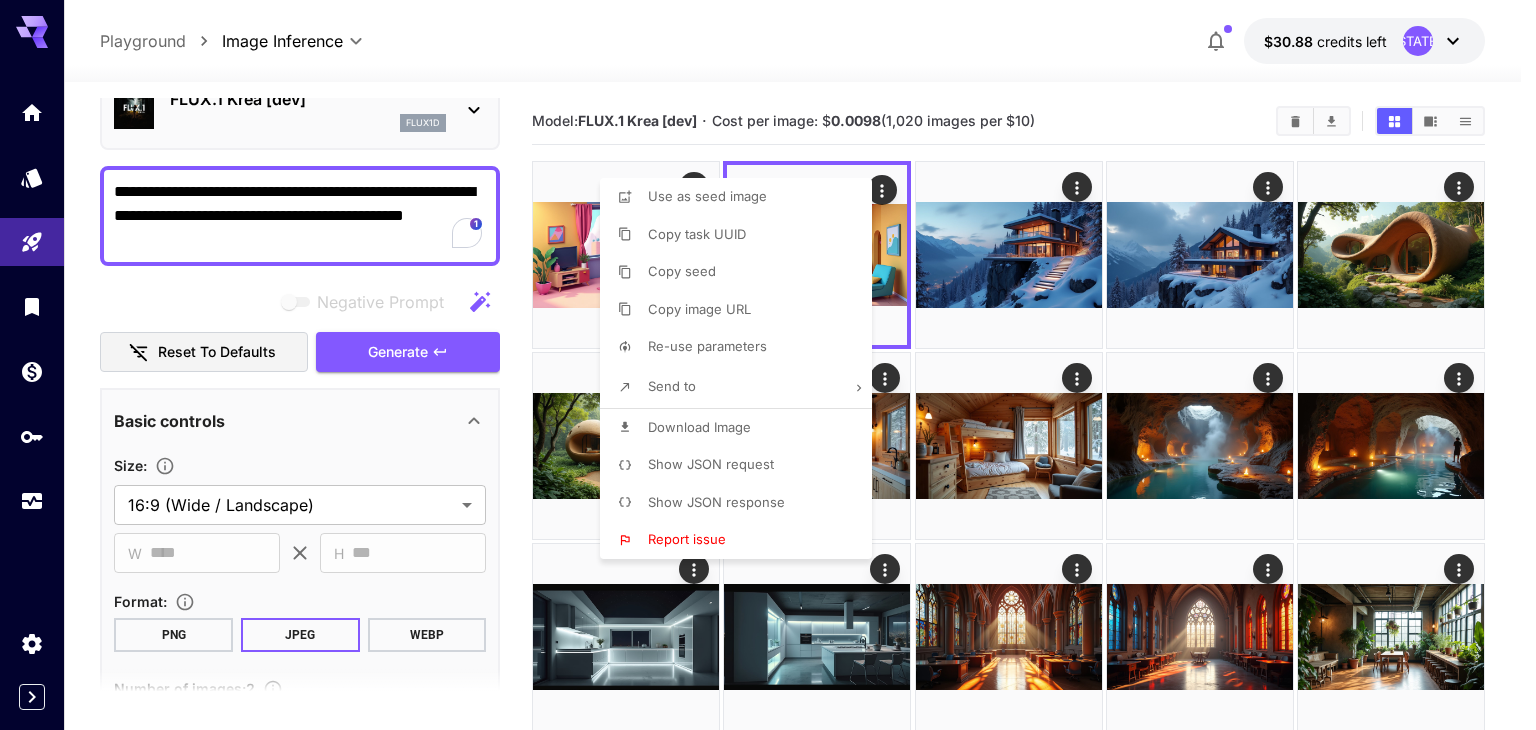 click at bounding box center (768, 365) 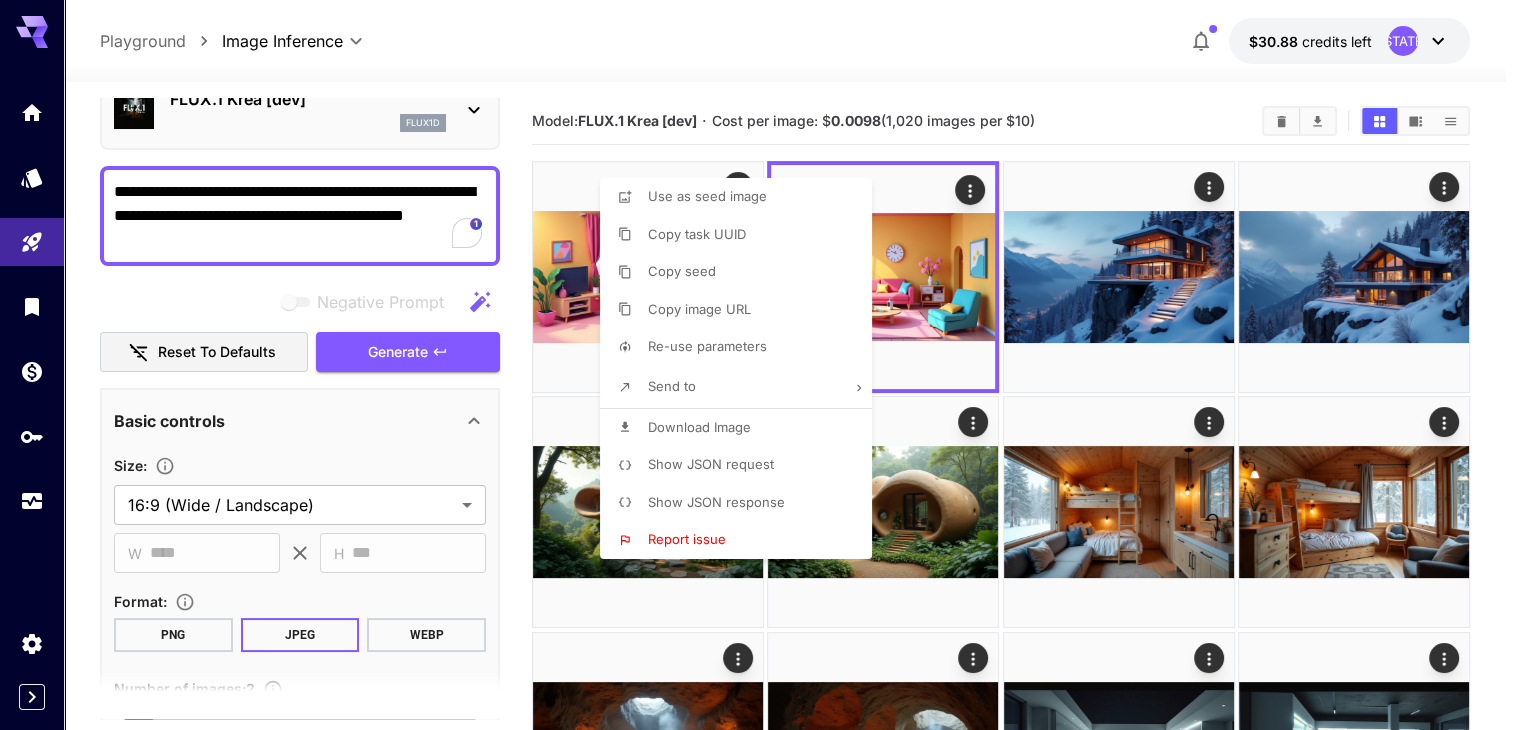 click at bounding box center [760, 365] 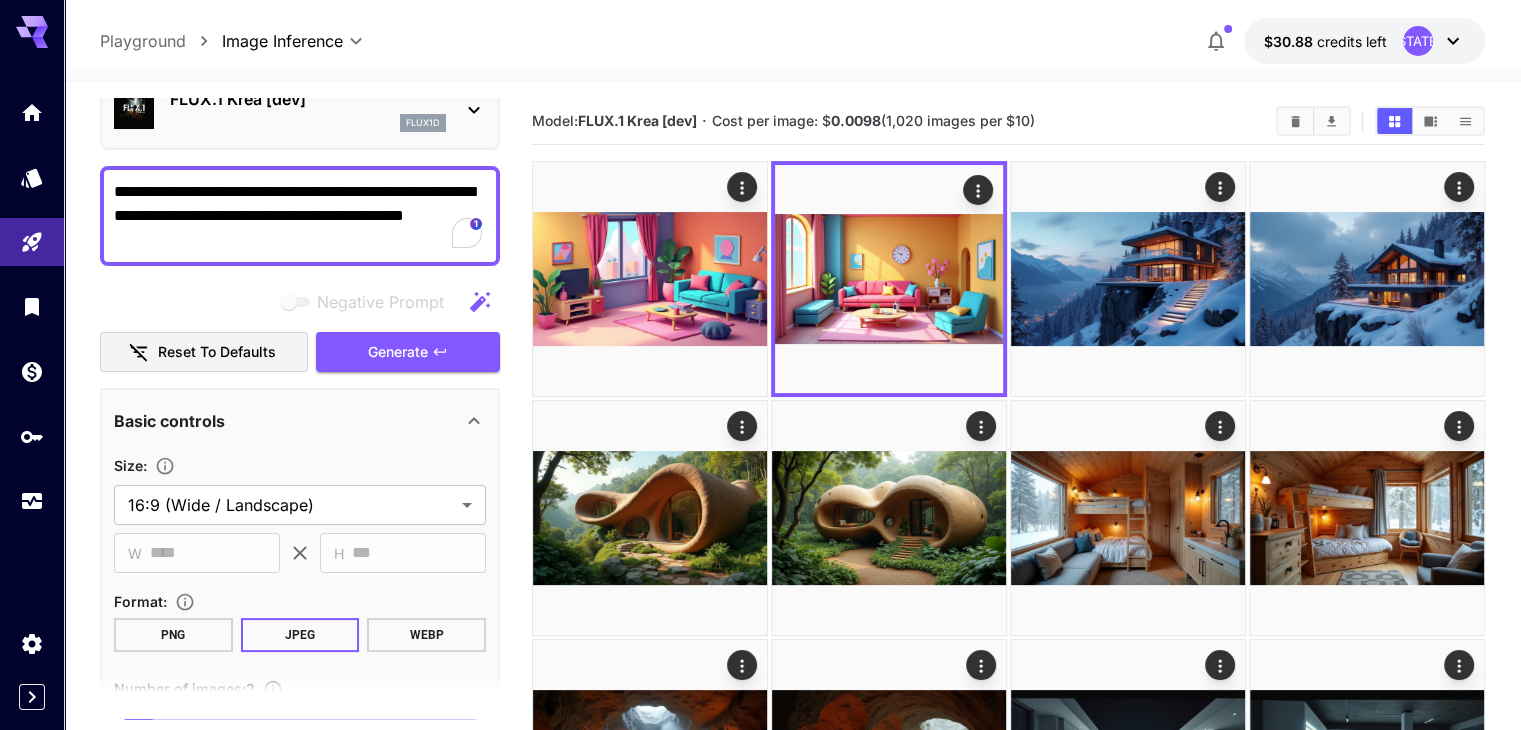 click on "**********" at bounding box center [300, 216] 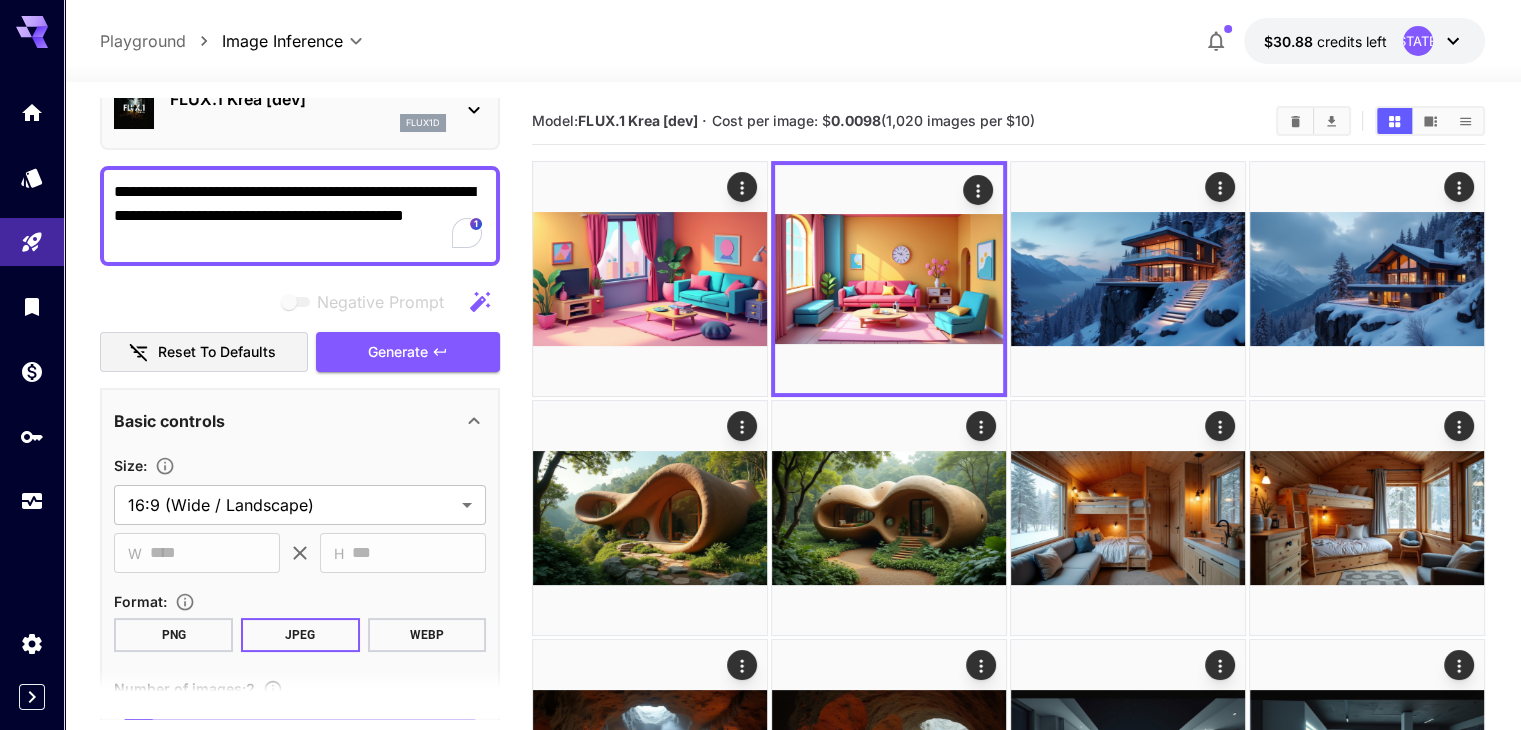 paste on "**********" 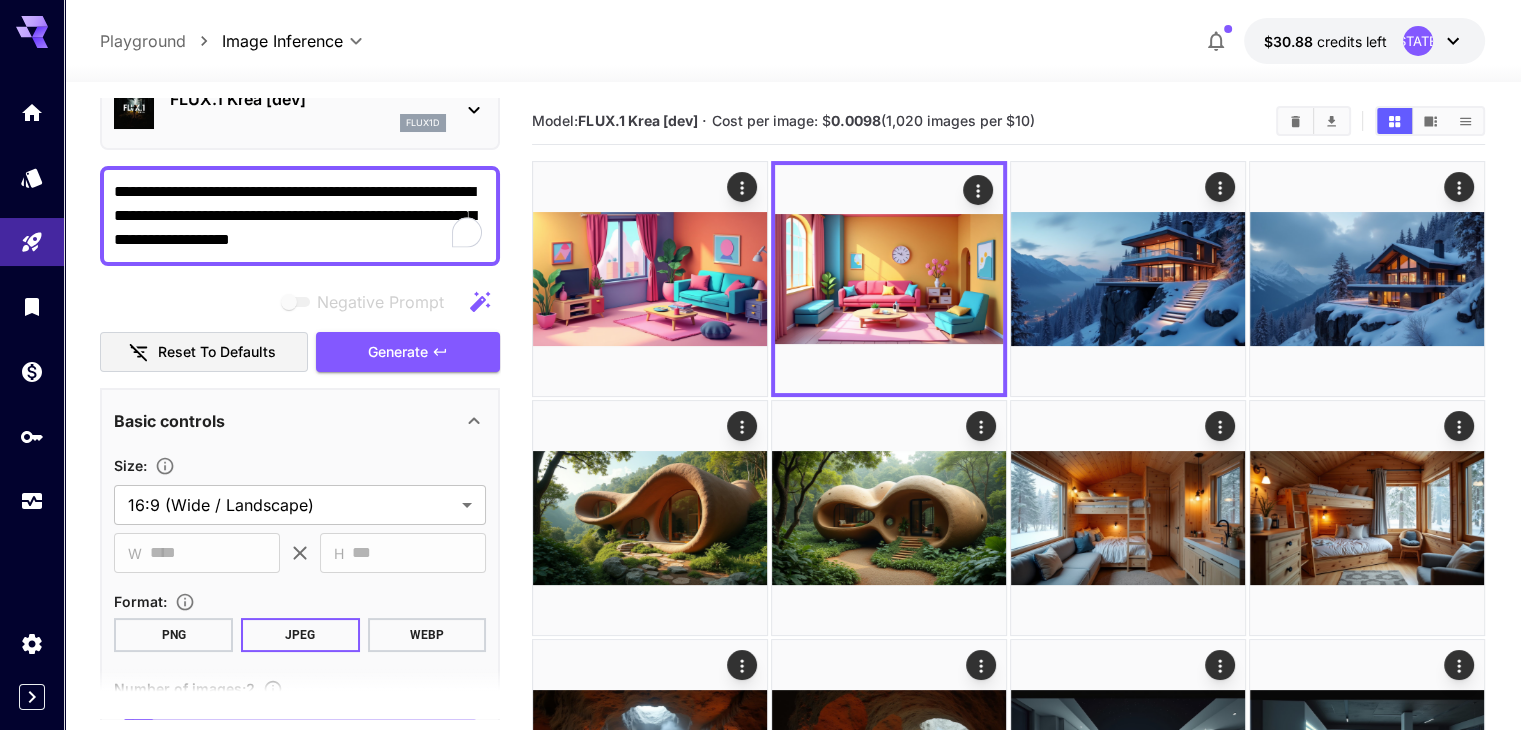 click on "Negative Prompt Reset to defaults Generate" at bounding box center [300, 327] 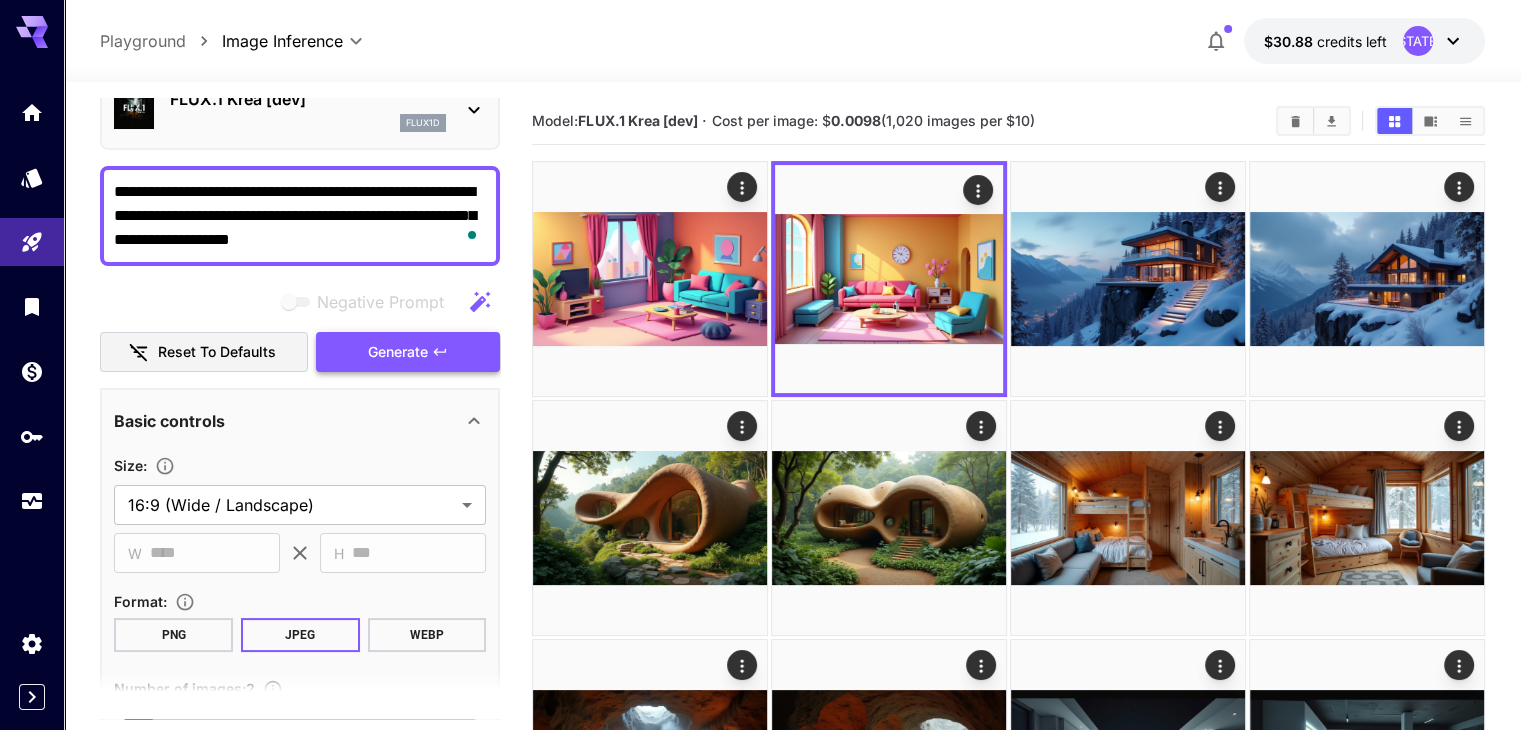 click on "Generate" at bounding box center (408, 352) 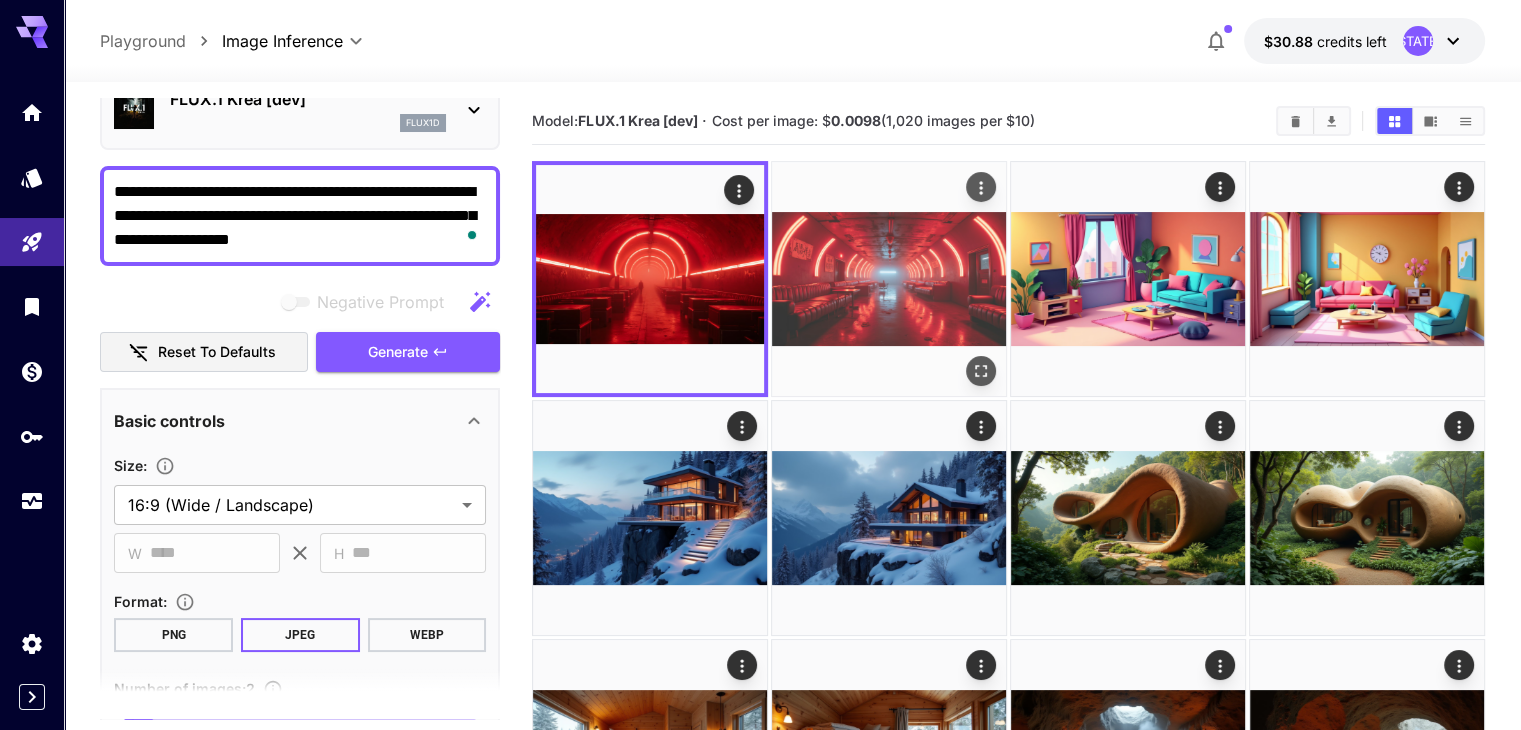 click 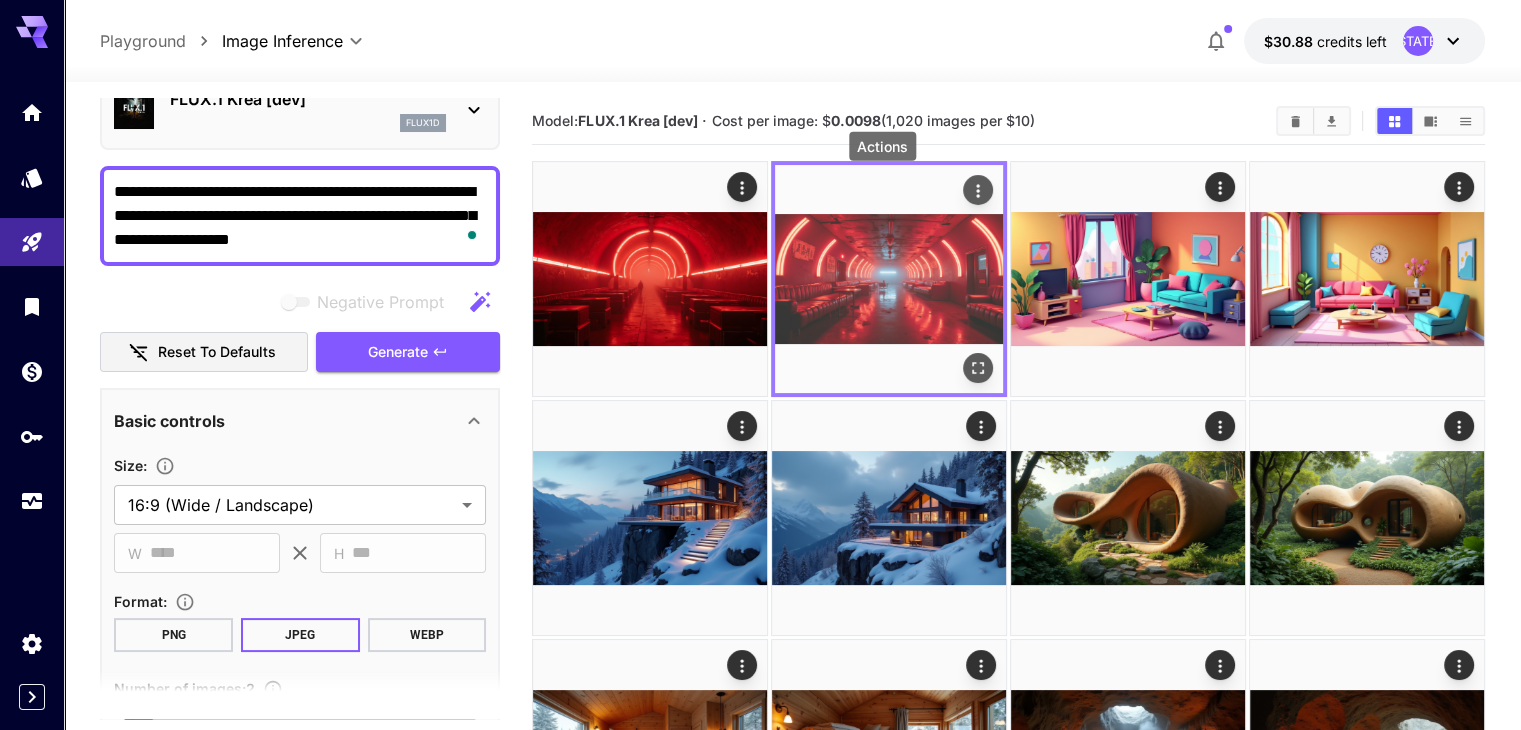 click 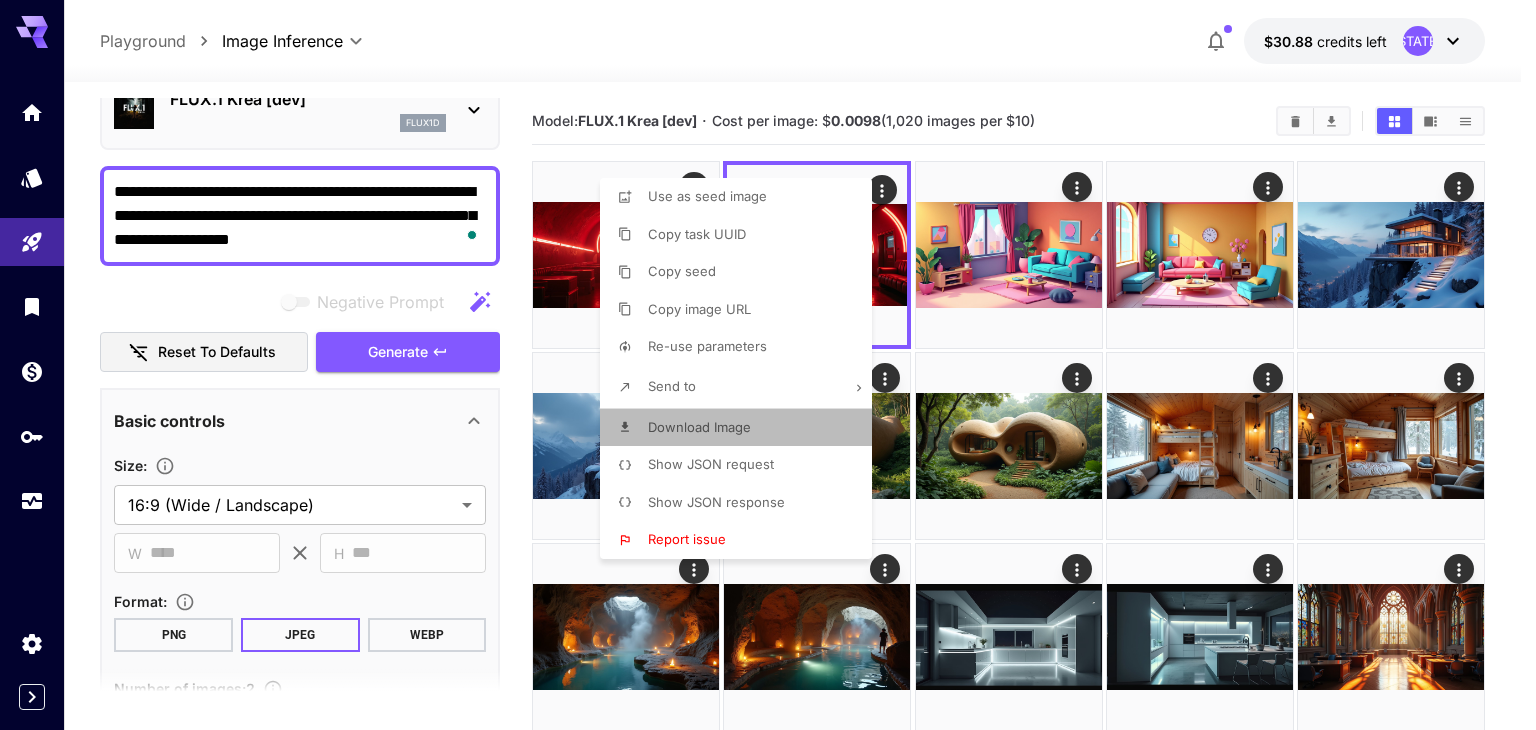 click on "Download Image" at bounding box center (699, 428) 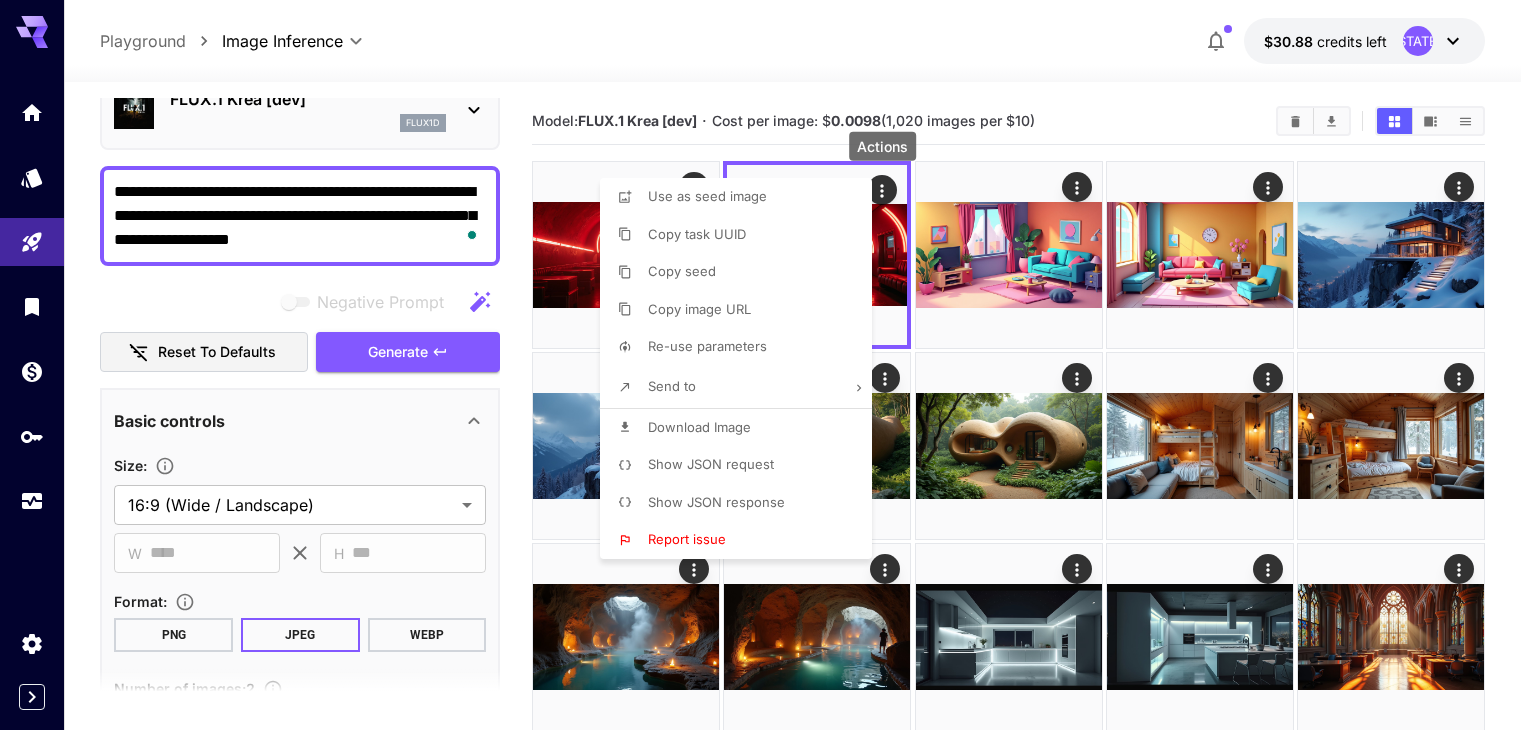 click at bounding box center [768, 365] 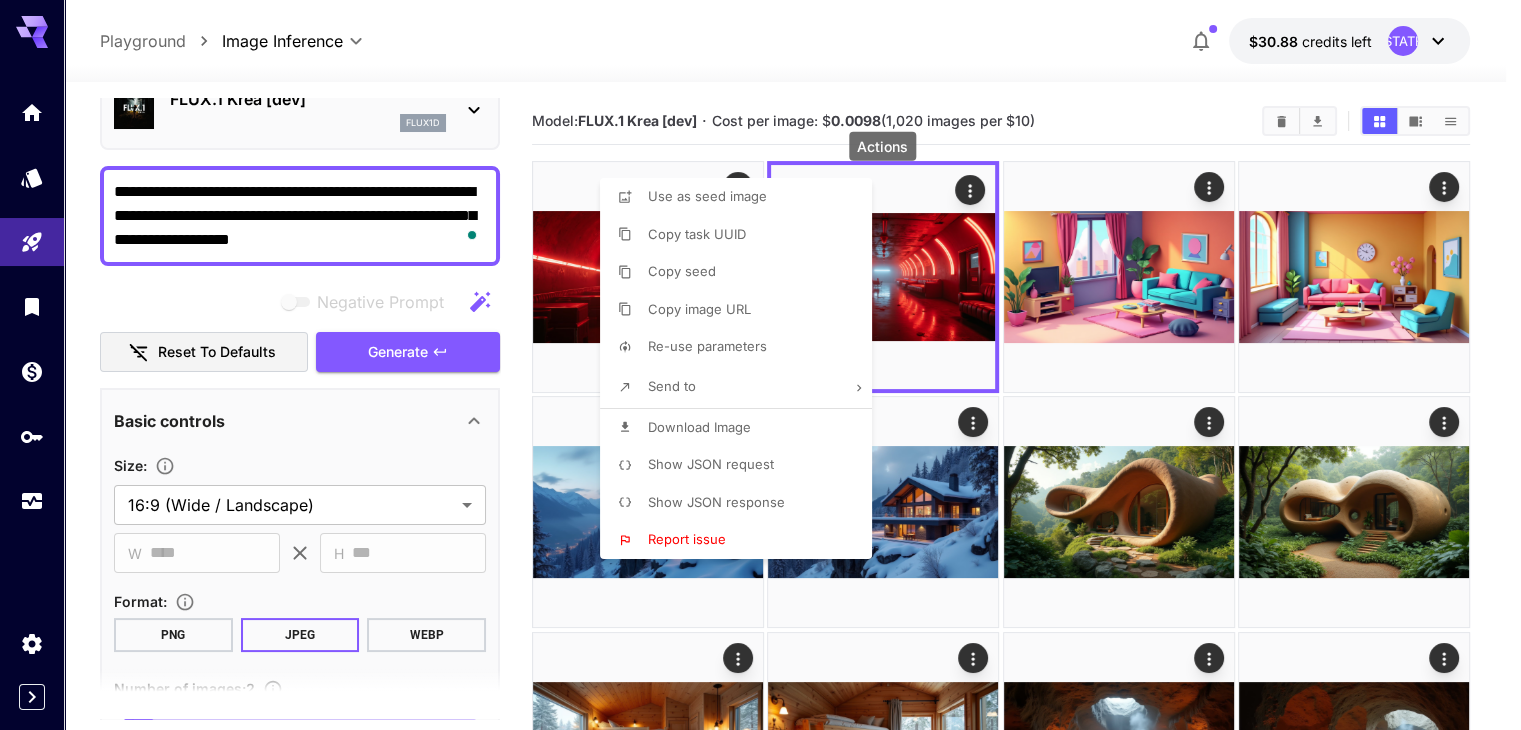 click at bounding box center [760, 365] 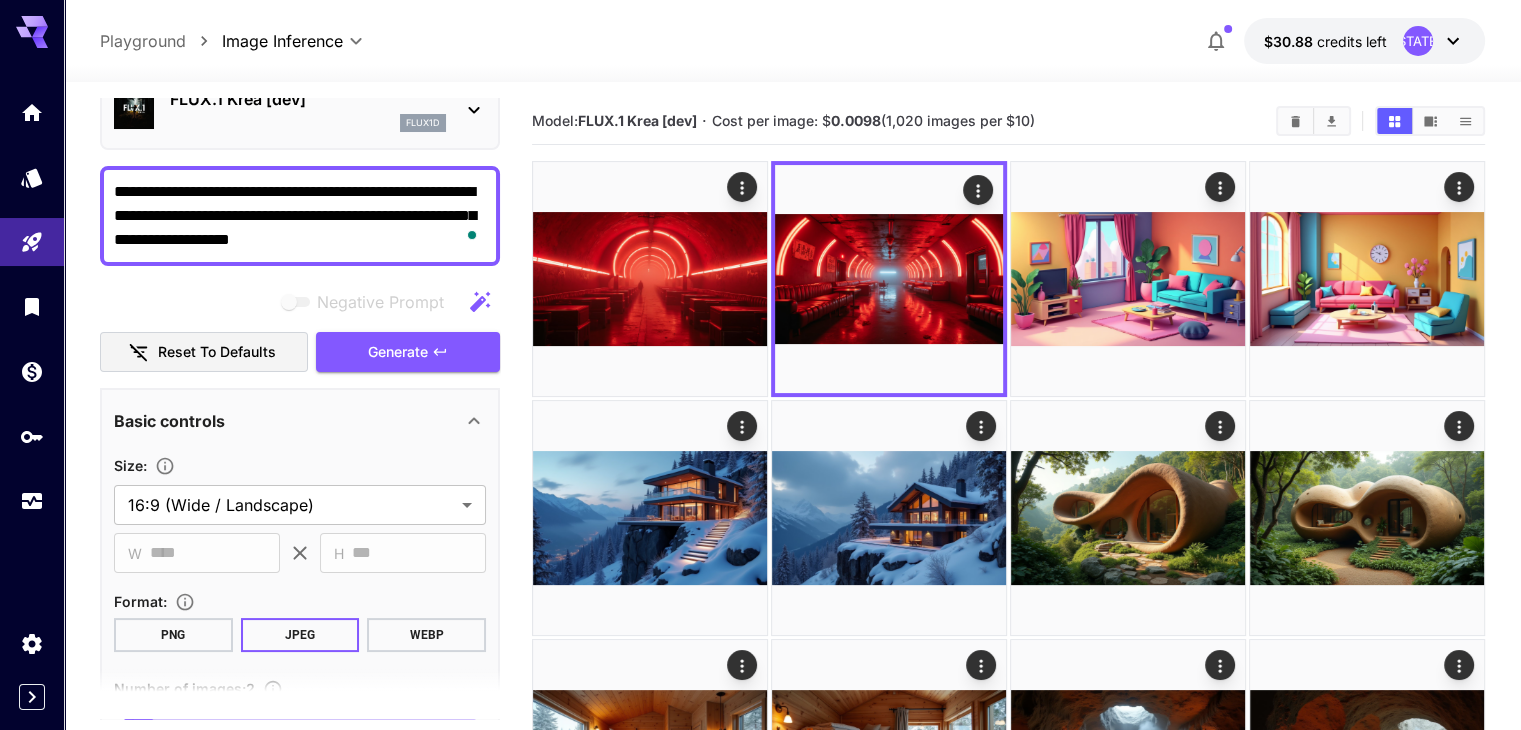 click on "**********" at bounding box center [300, 216] 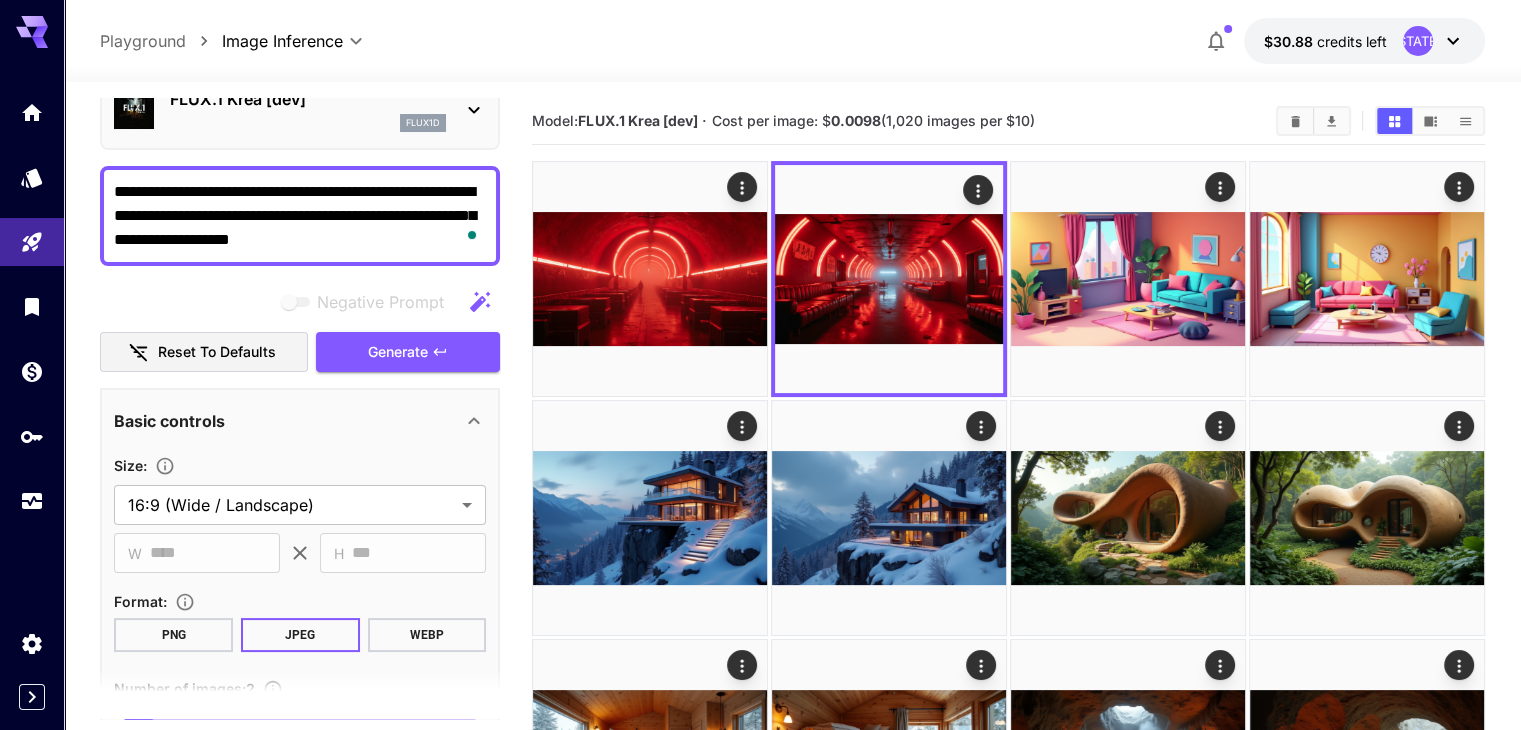 paste on "**********" 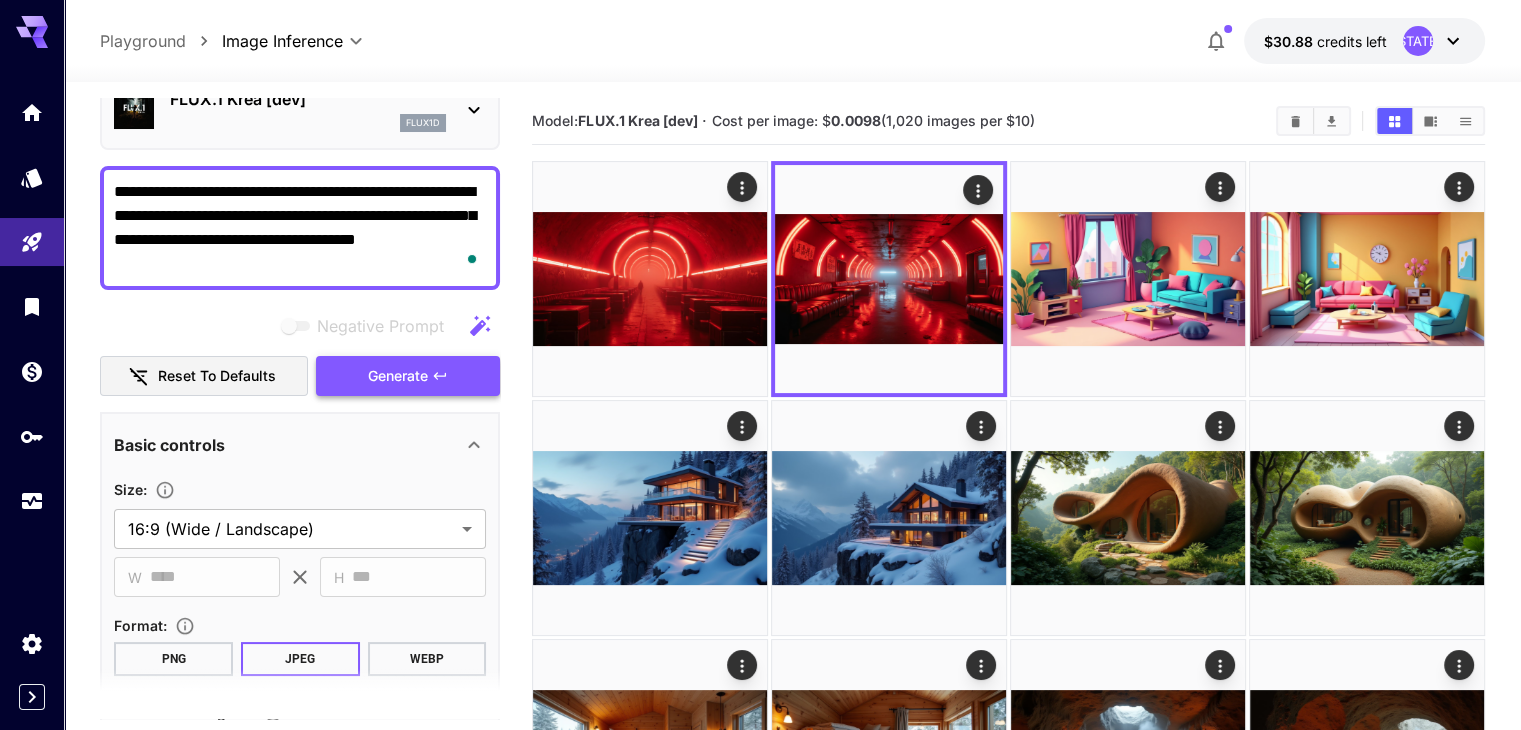 type on "**********" 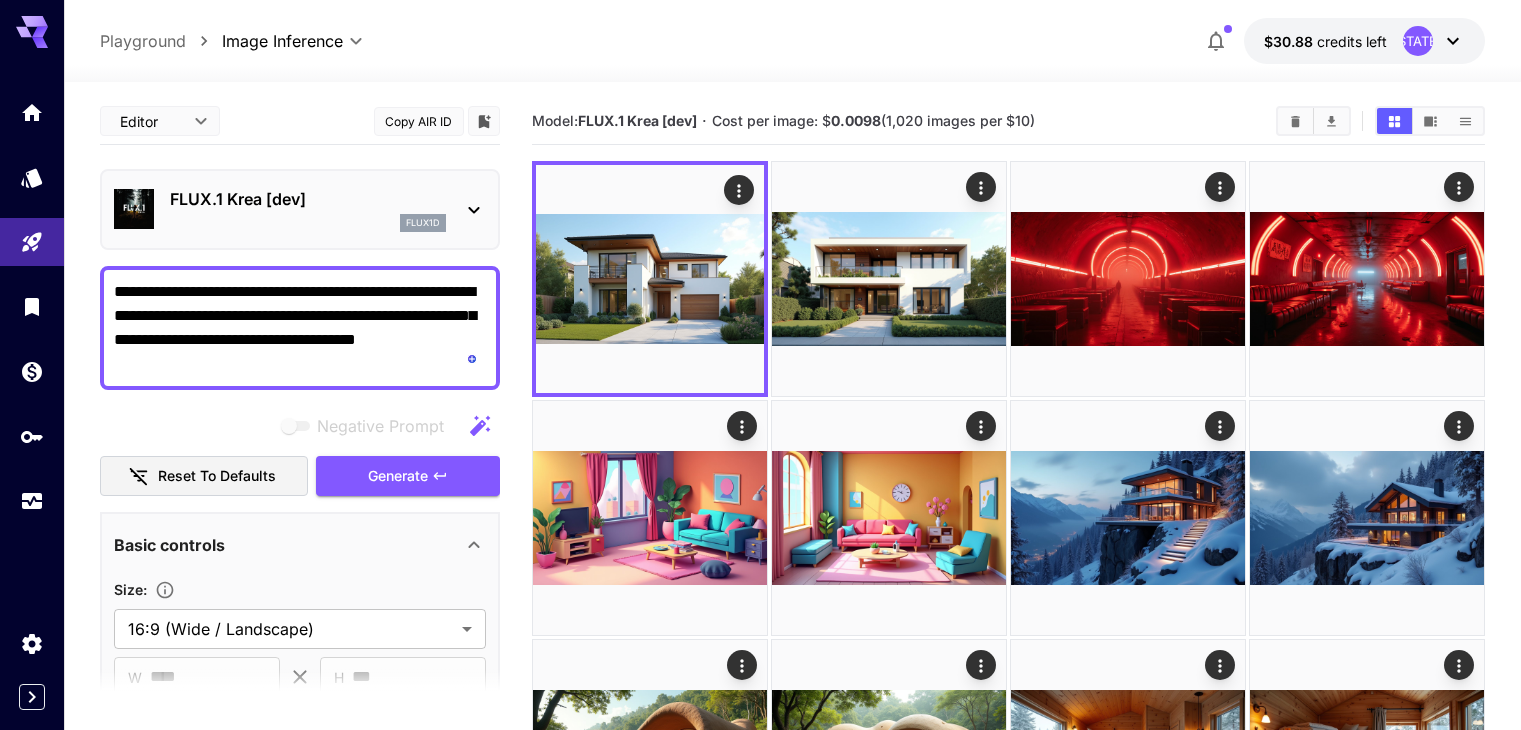 scroll, scrollTop: 0, scrollLeft: 0, axis: both 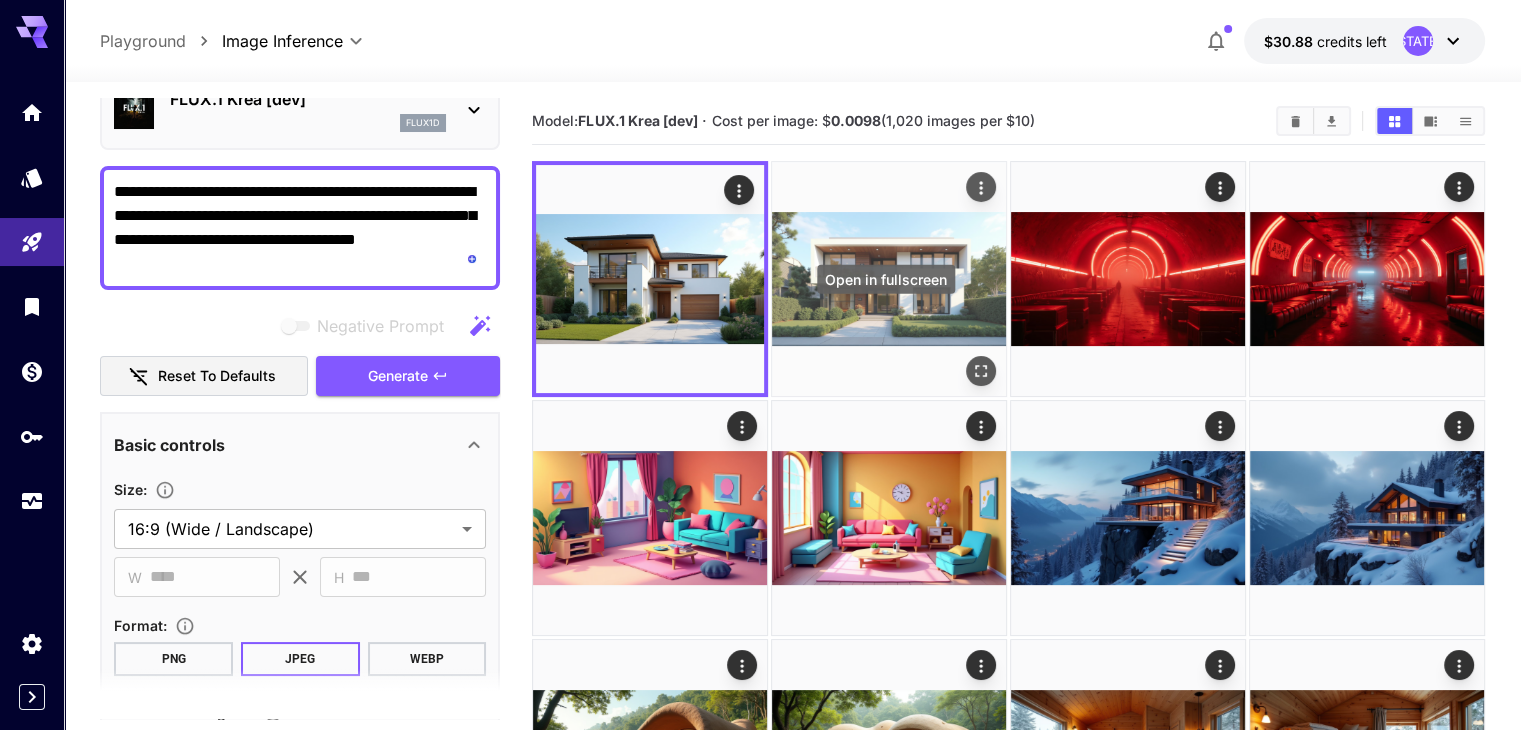 click 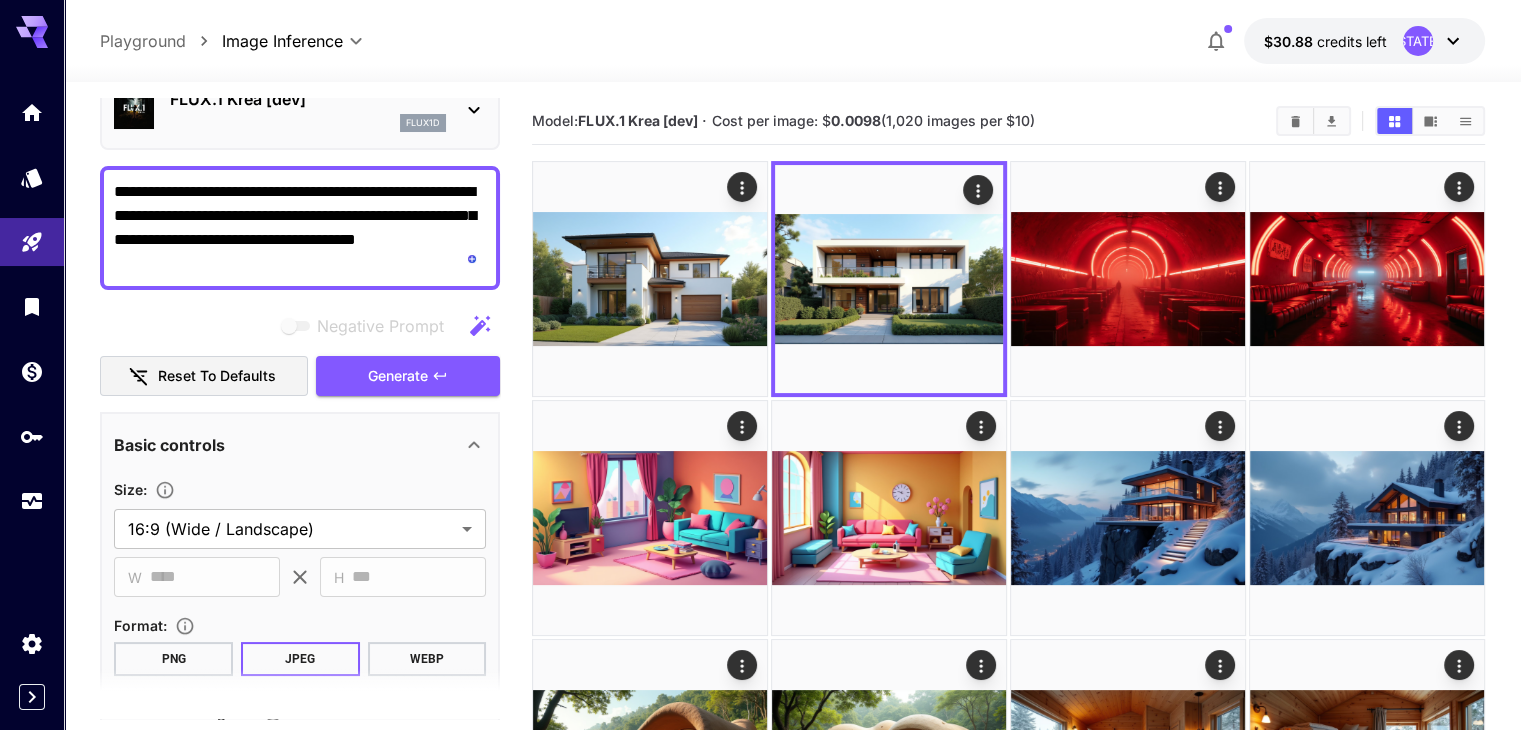 click on "**********" at bounding box center (300, 228) 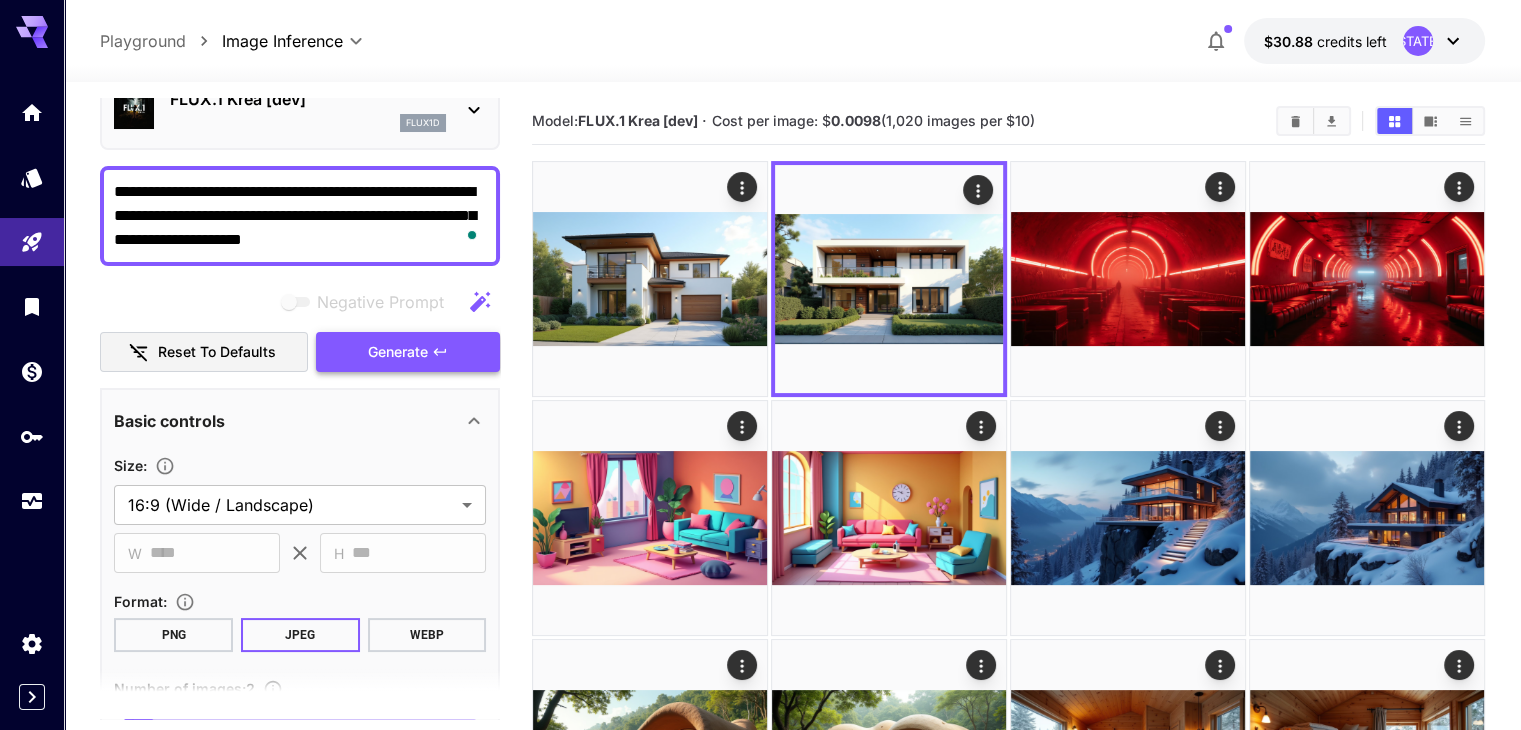 click on "Generate" at bounding box center (408, 352) 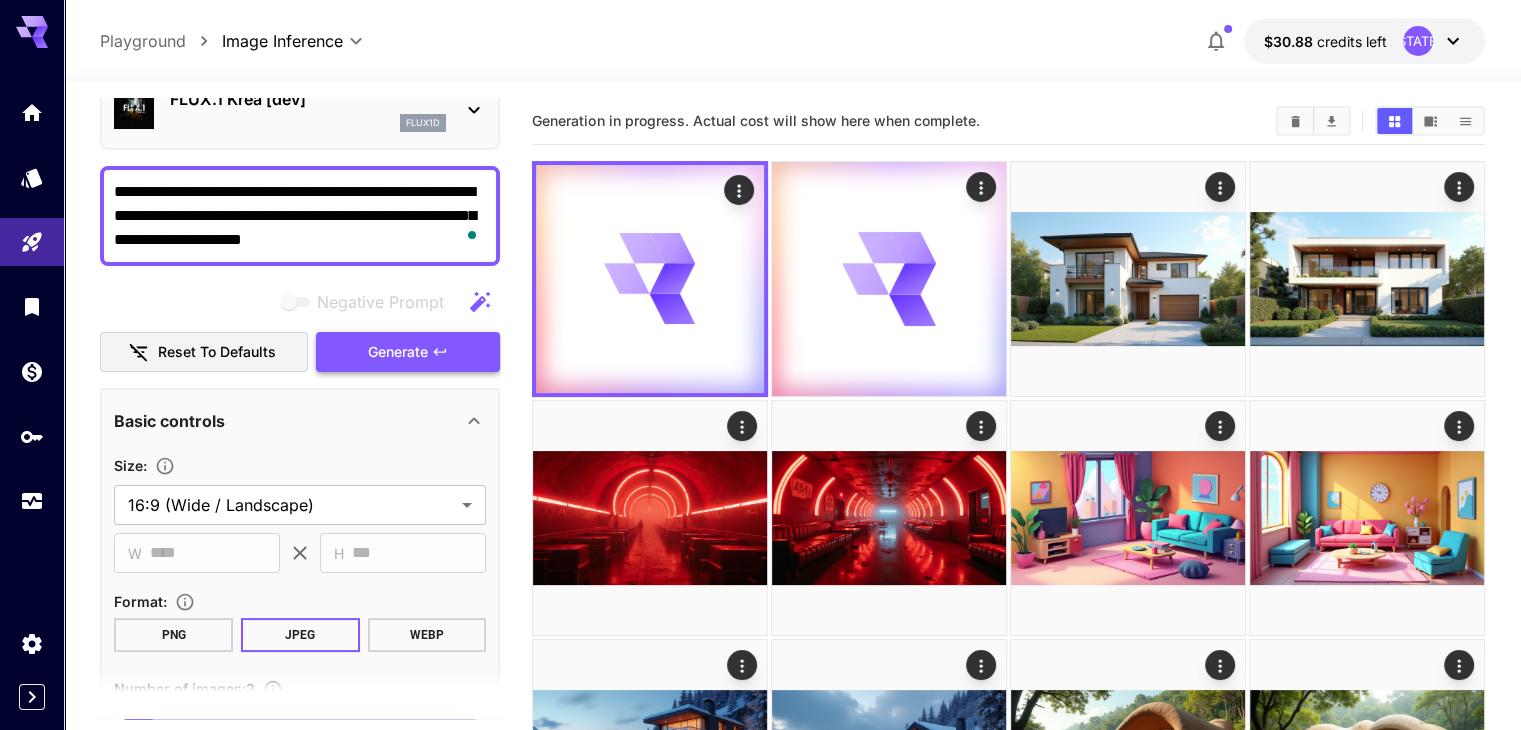 scroll, scrollTop: 0, scrollLeft: 0, axis: both 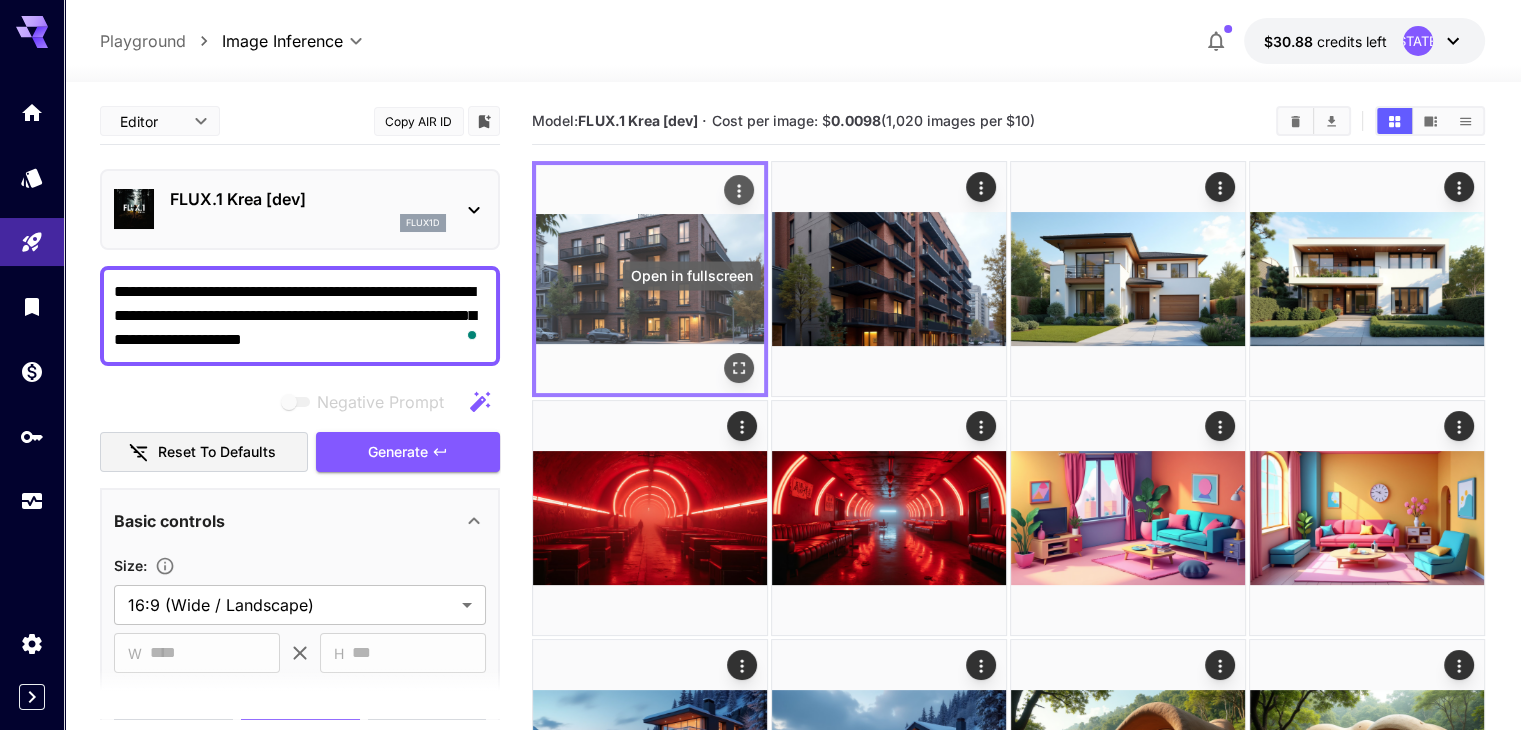 click 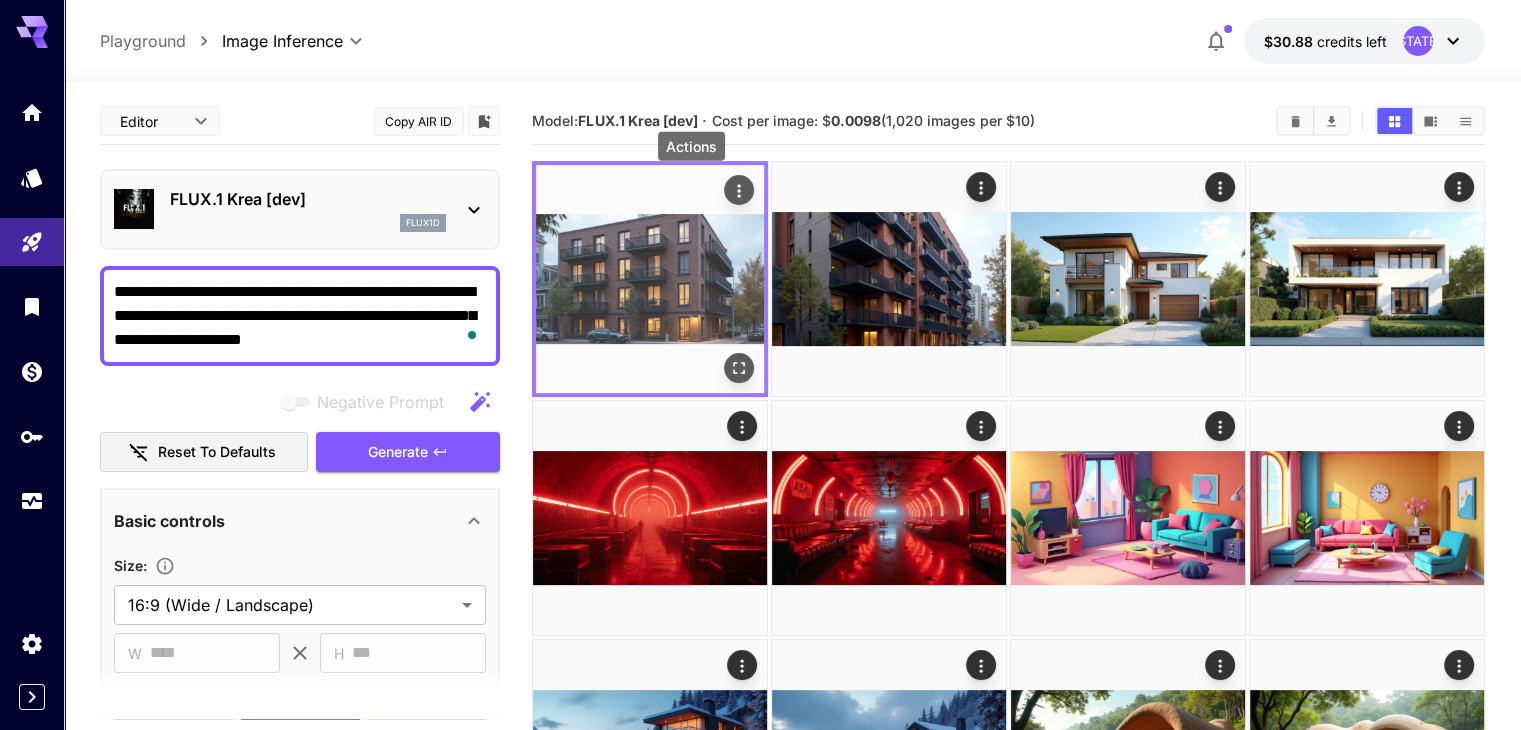 click 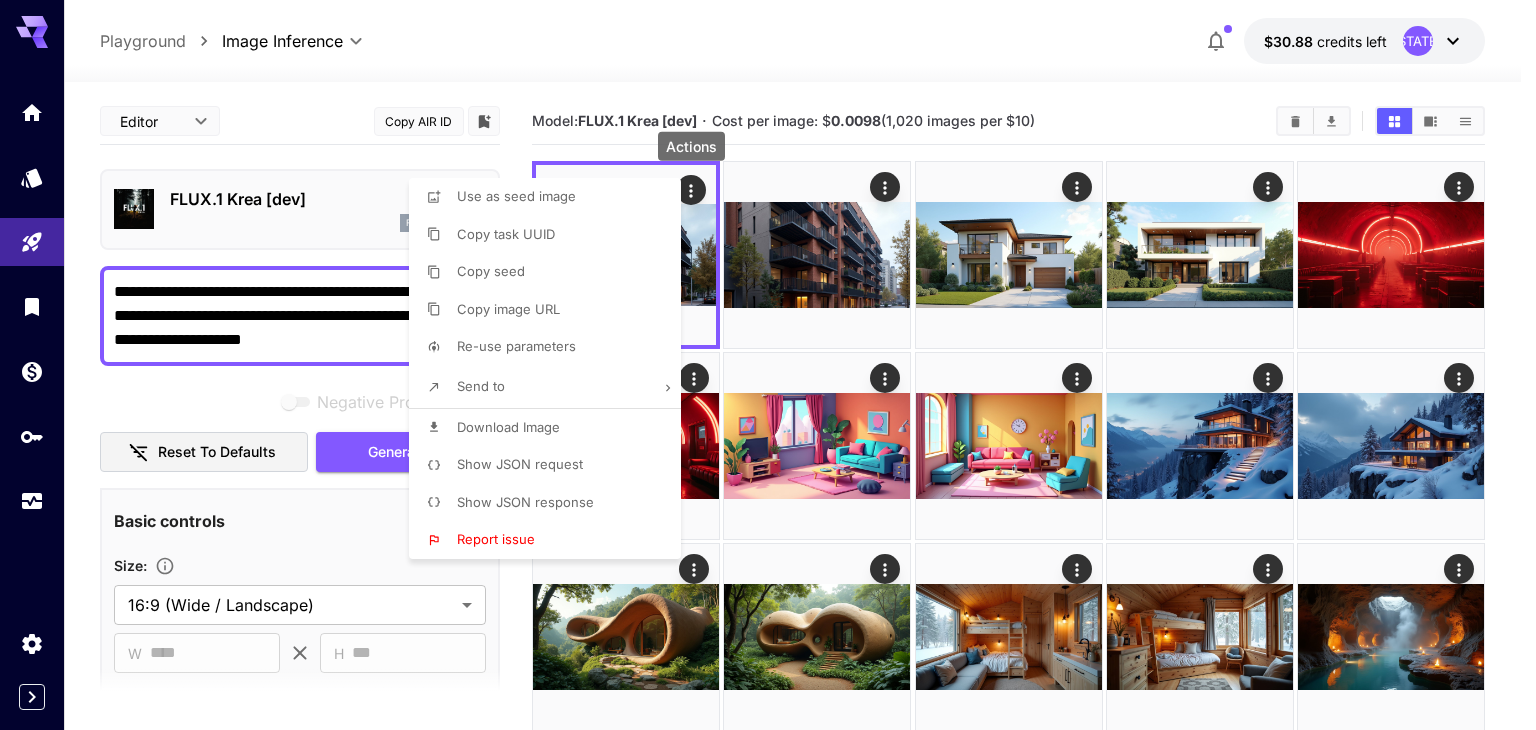 click on "Download Image" at bounding box center (551, 428) 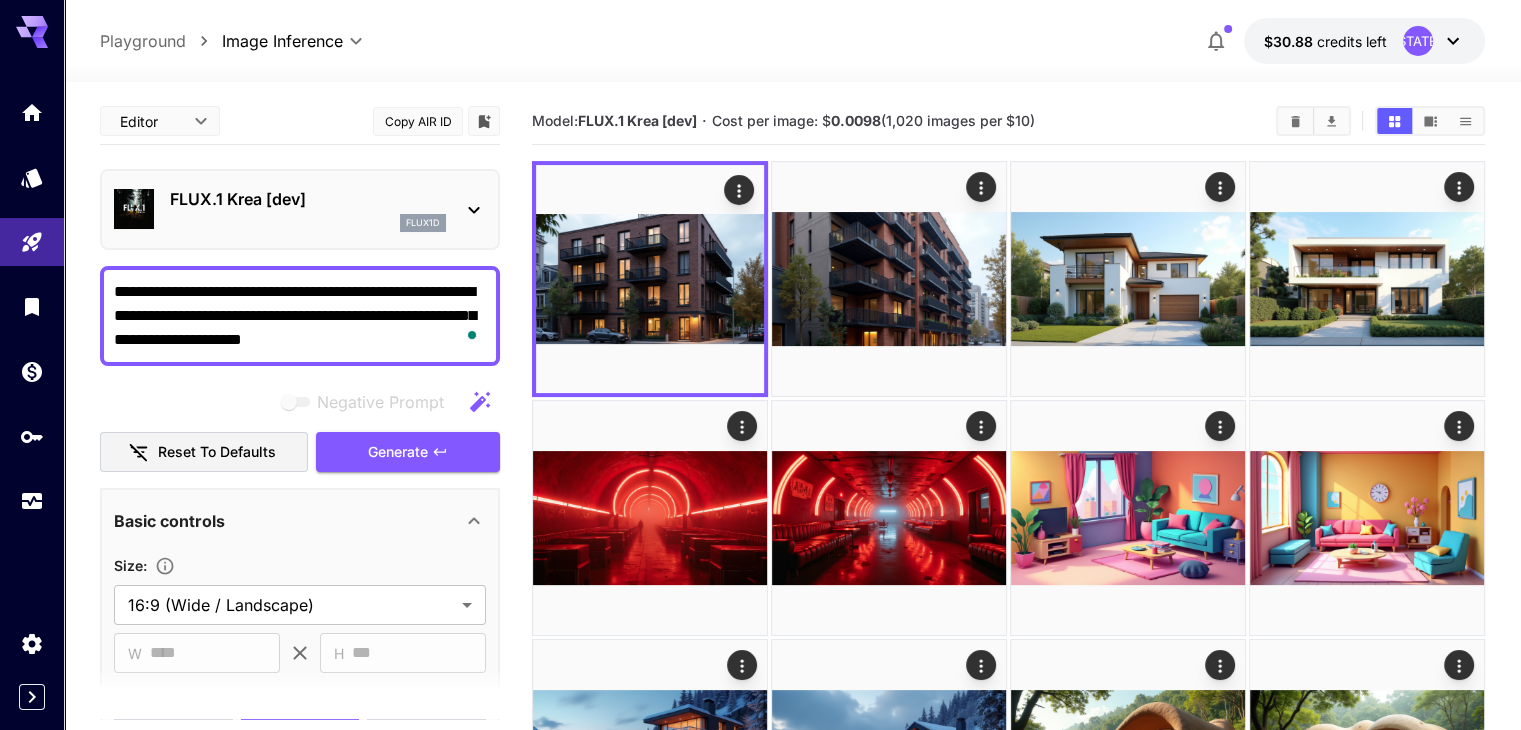 drag, startPoint x: 267, startPoint y: 315, endPoint x: 303, endPoint y: 313, distance: 36.05551 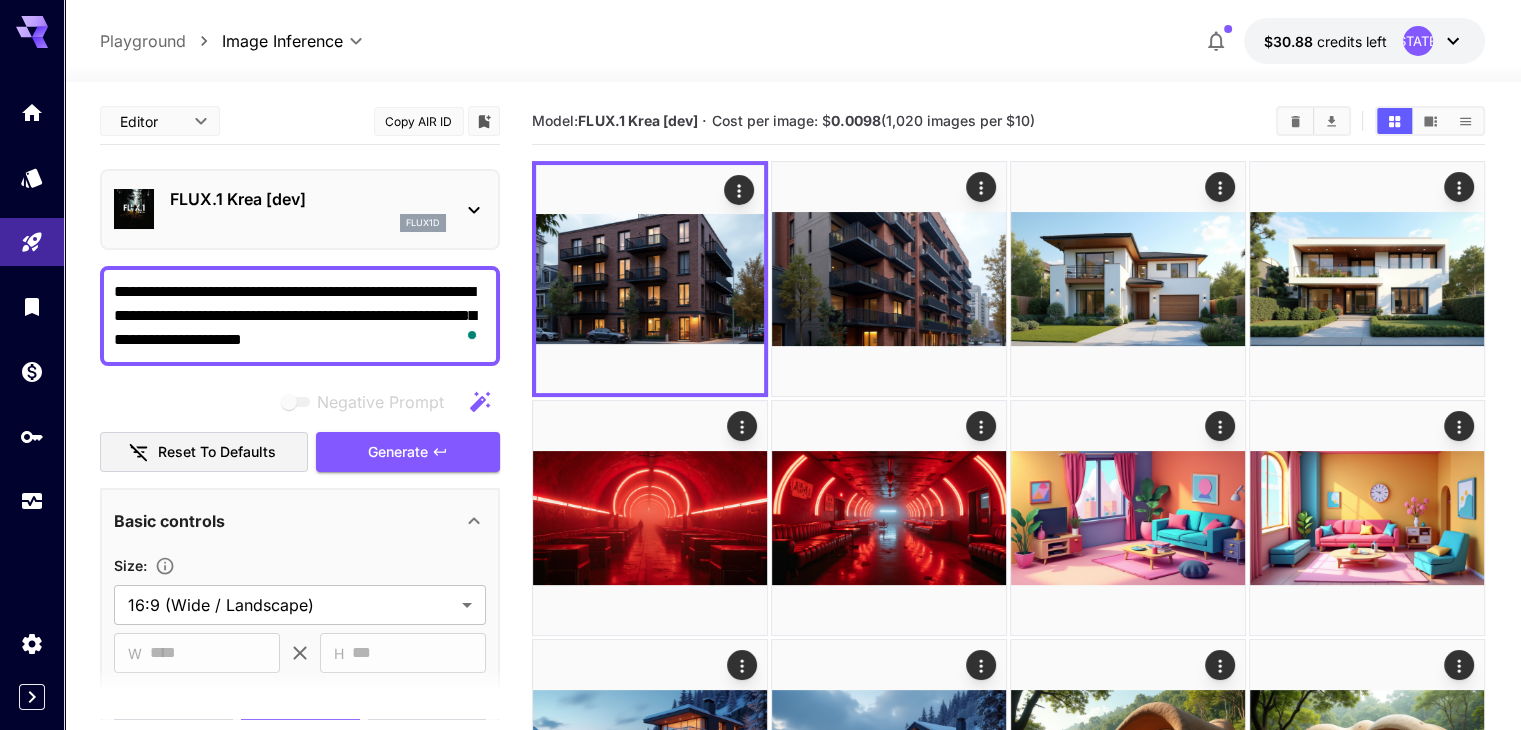 paste 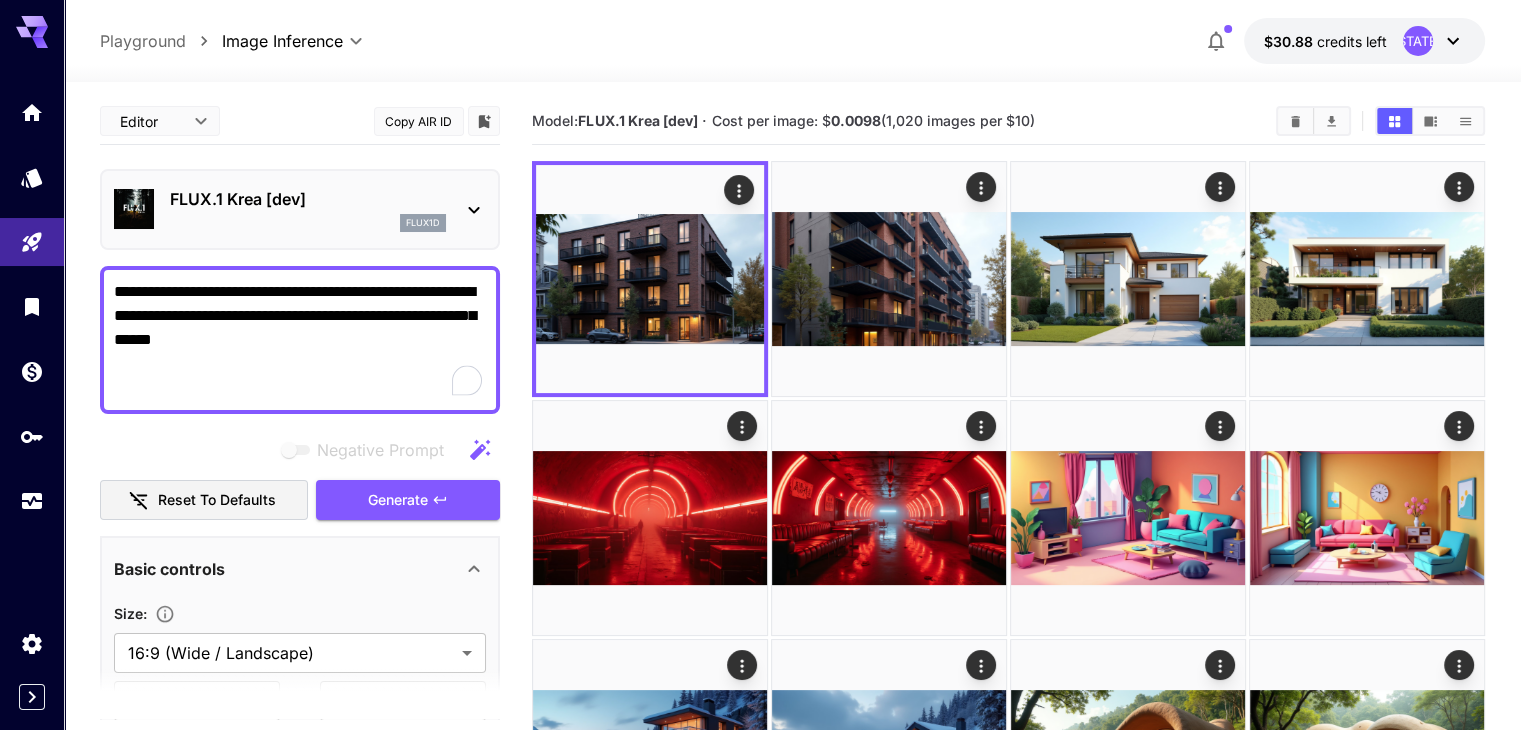 click on "**********" at bounding box center [300, 340] 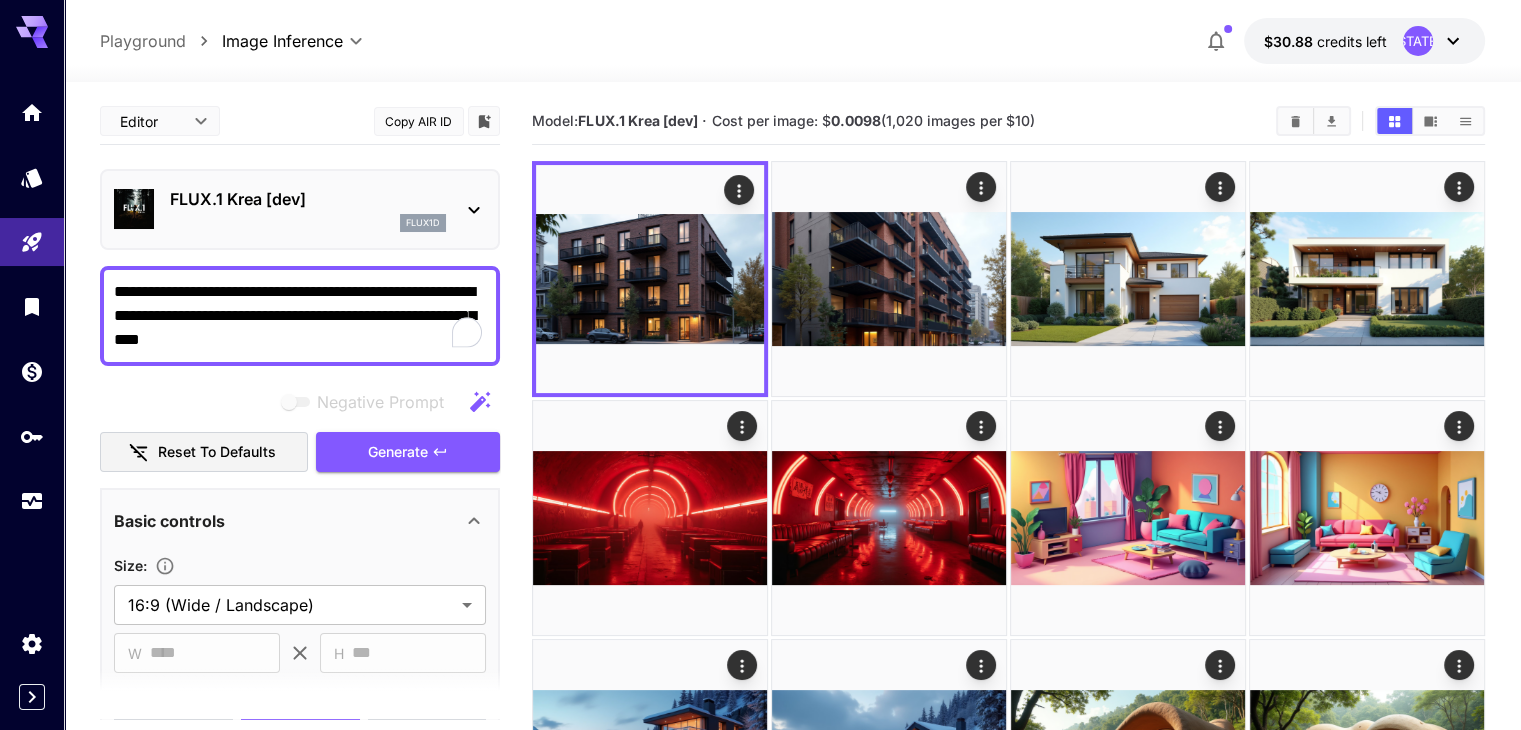 drag, startPoint x: 273, startPoint y: 336, endPoint x: 440, endPoint y: 336, distance: 167 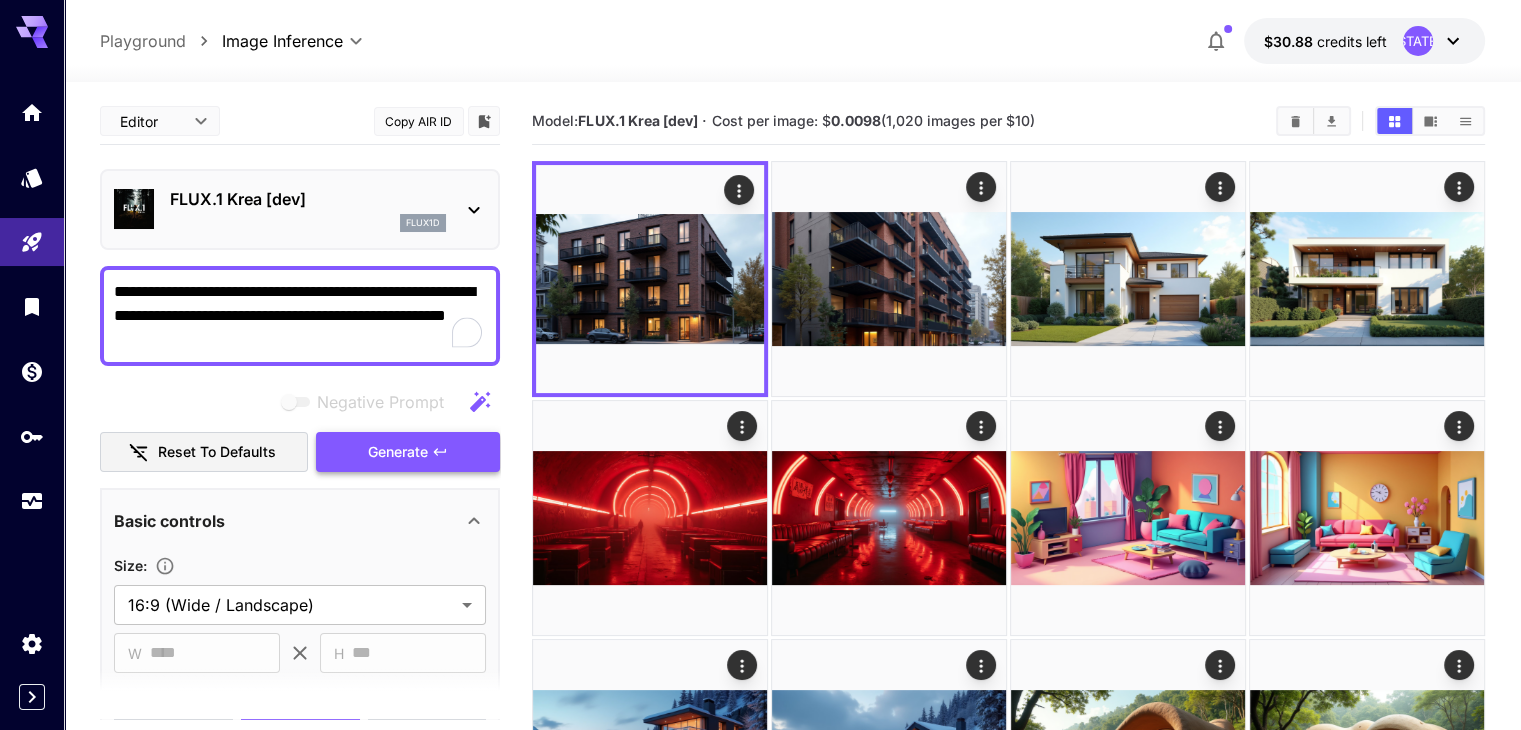 type on "**********" 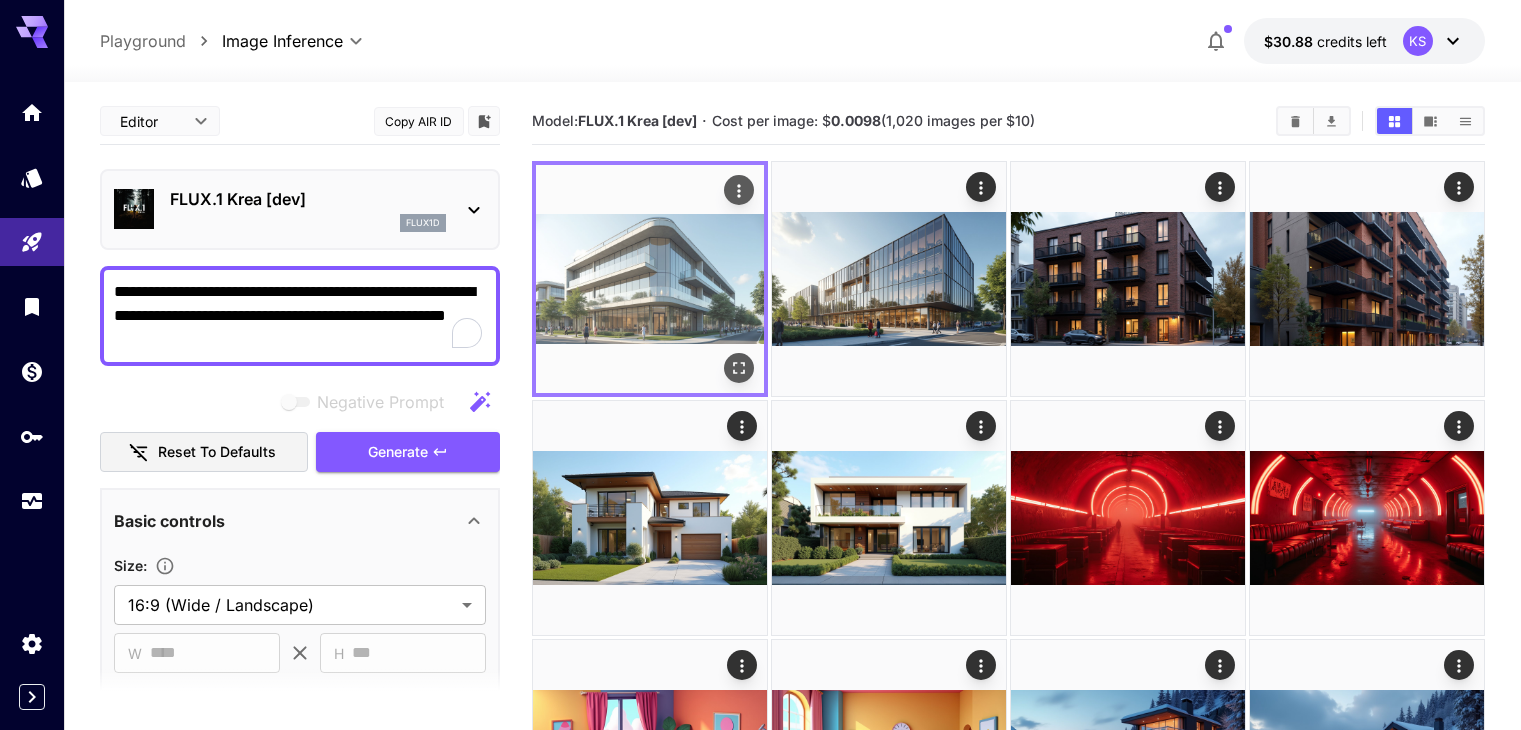 scroll, scrollTop: 0, scrollLeft: 0, axis: both 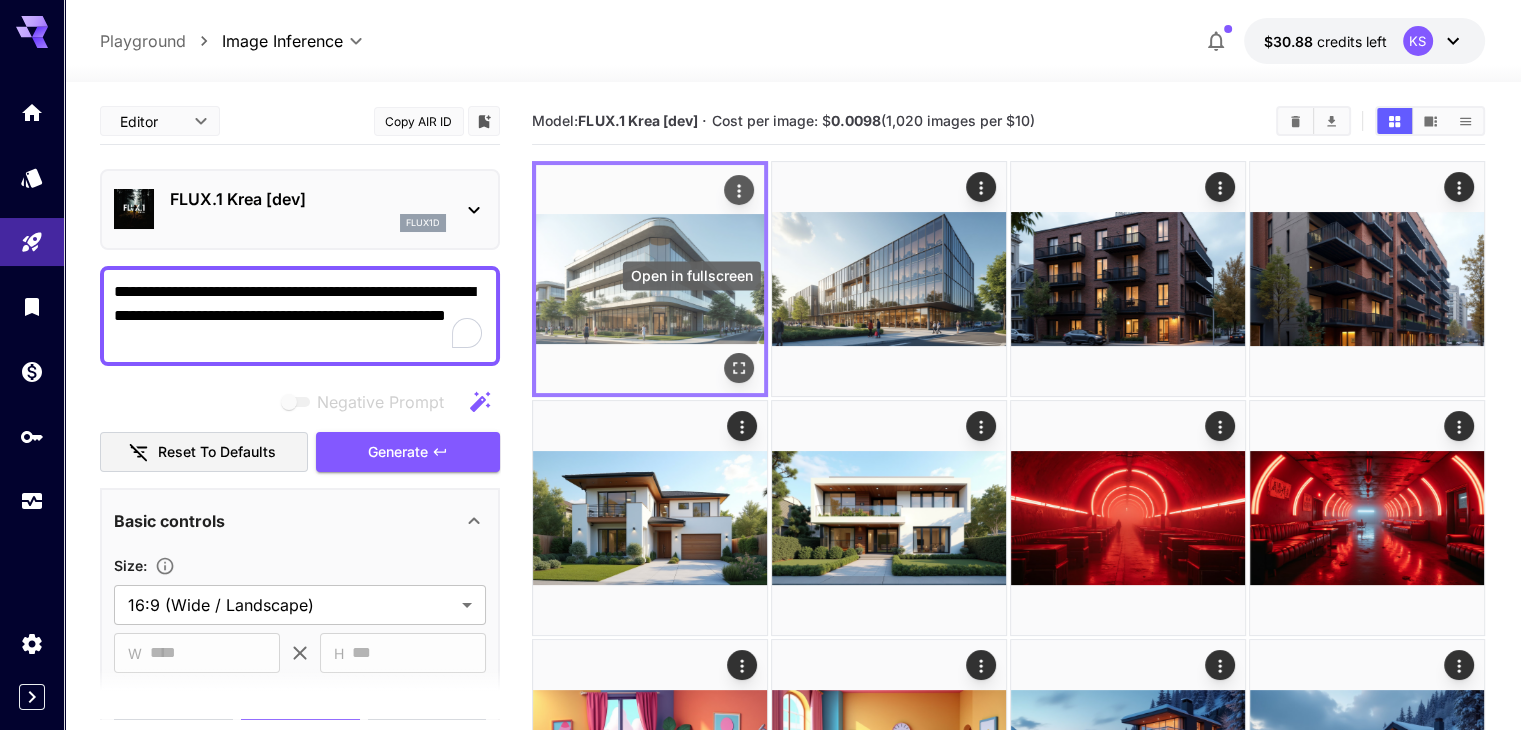 click 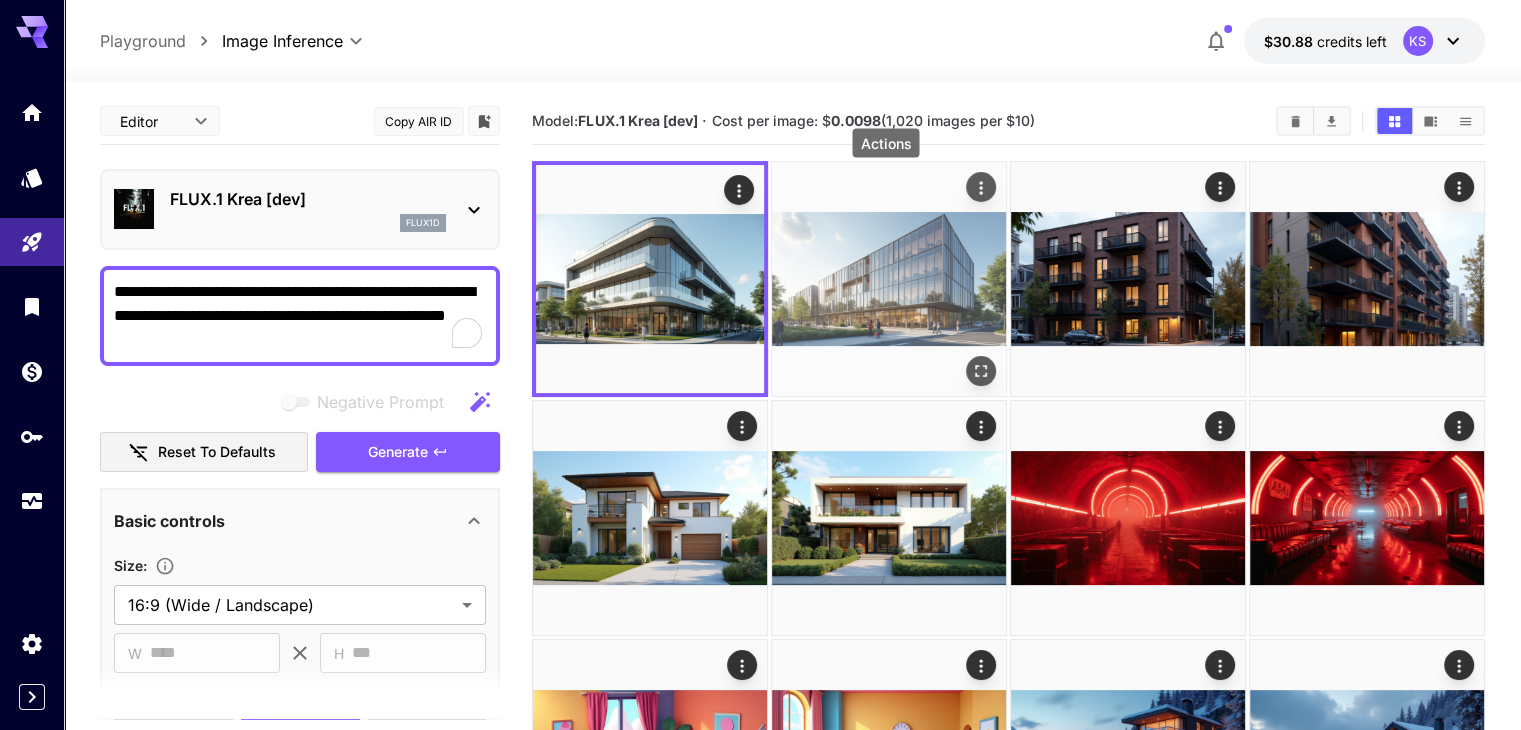 click 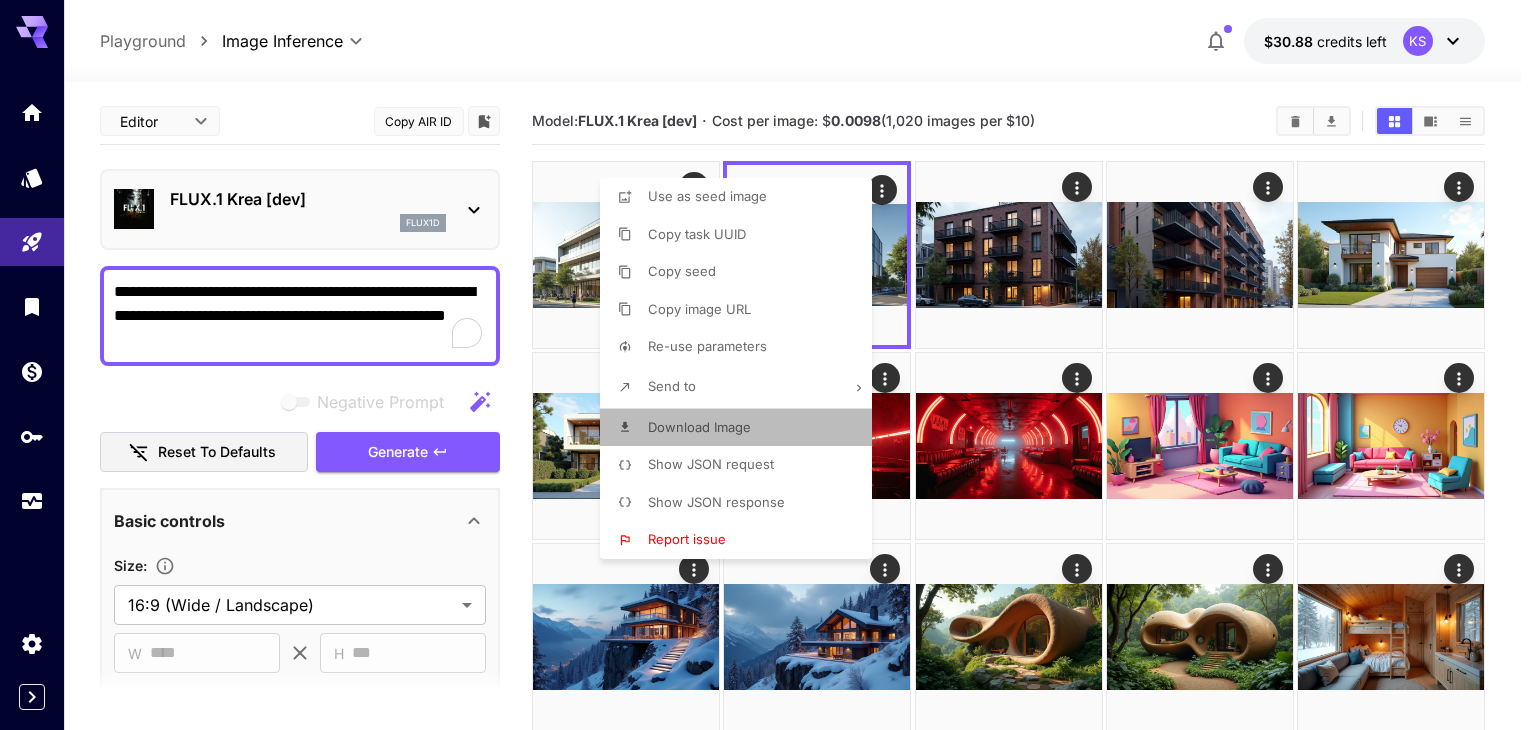 click on "Download Image" at bounding box center [742, 428] 